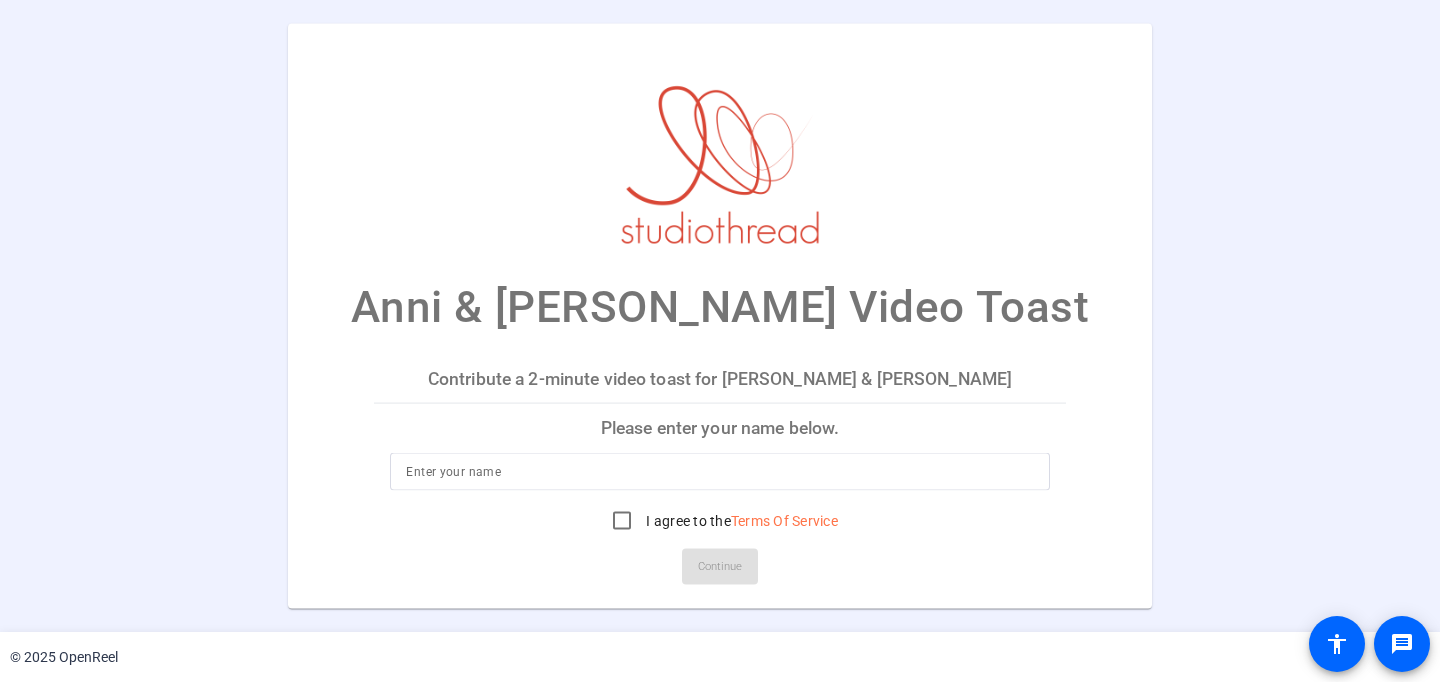 scroll, scrollTop: 0, scrollLeft: 0, axis: both 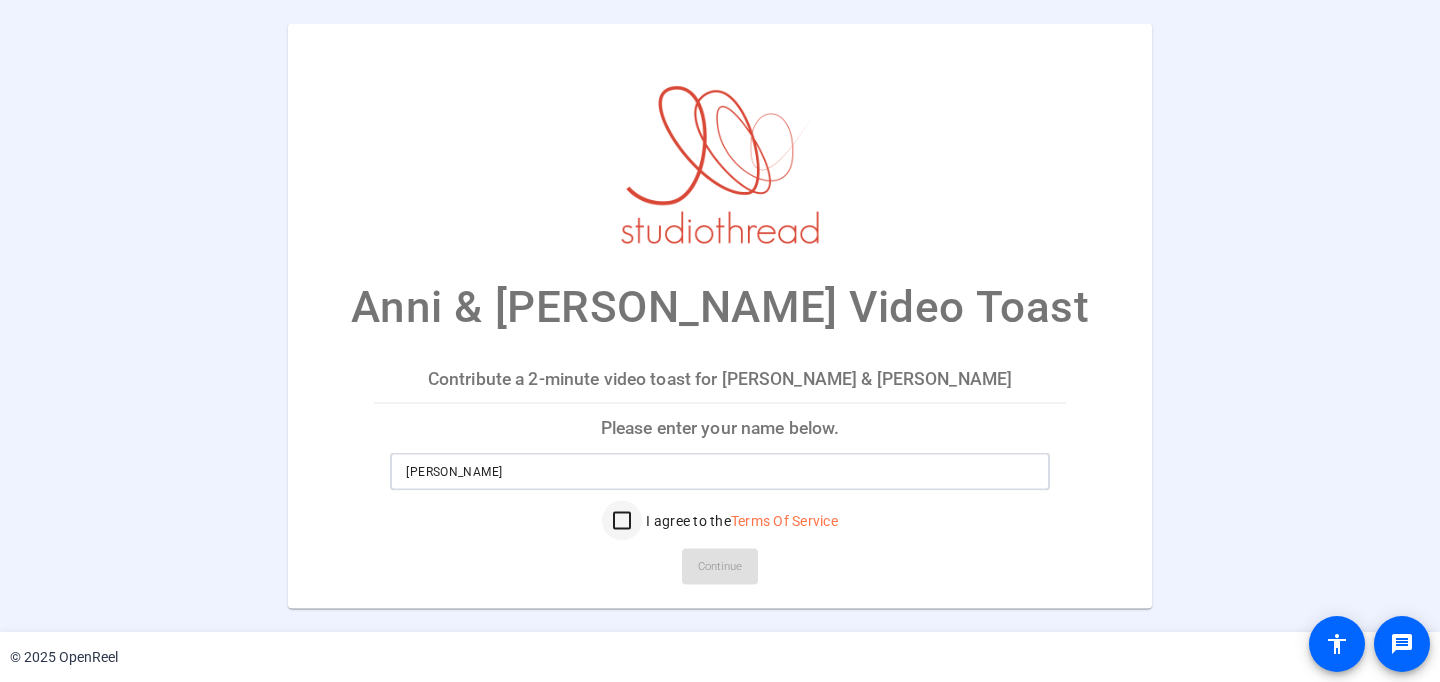 type on "Jess Sachs" 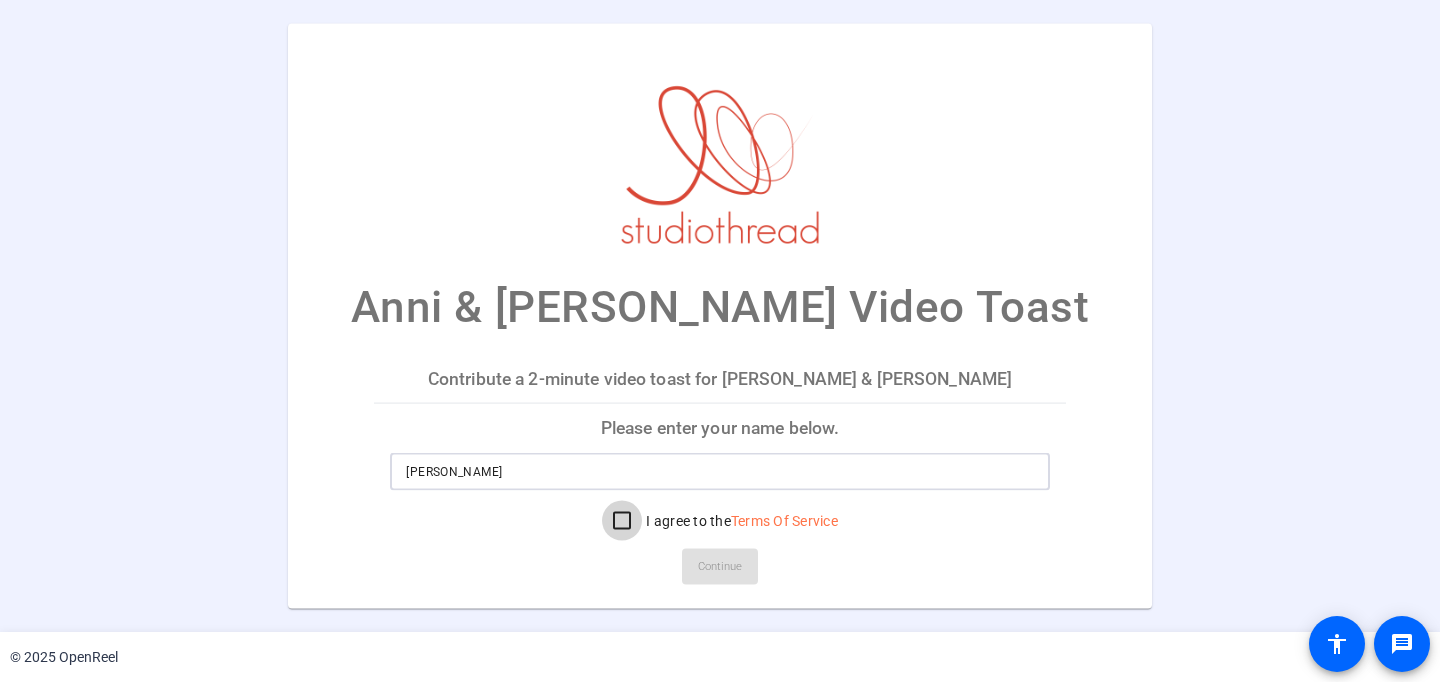 click on "I agree to the  Terms Of Service" at bounding box center [622, 520] 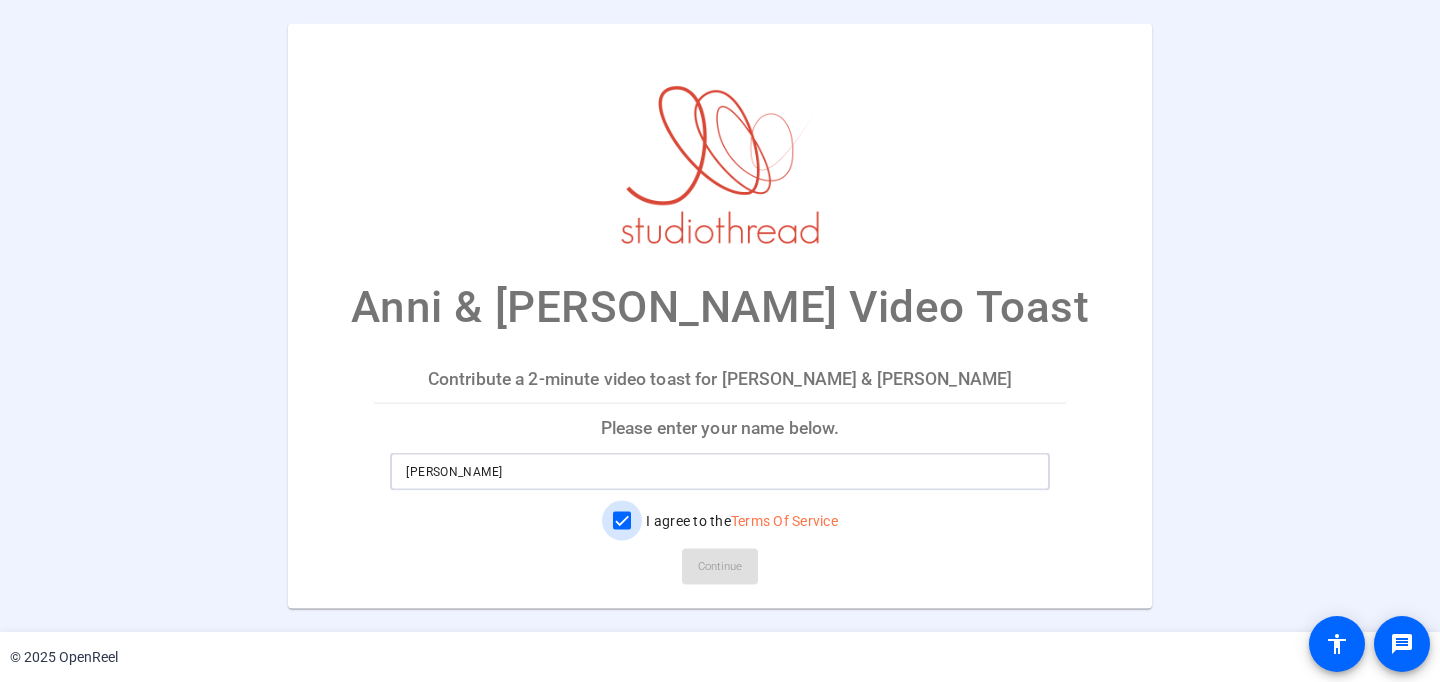 checkbox on "true" 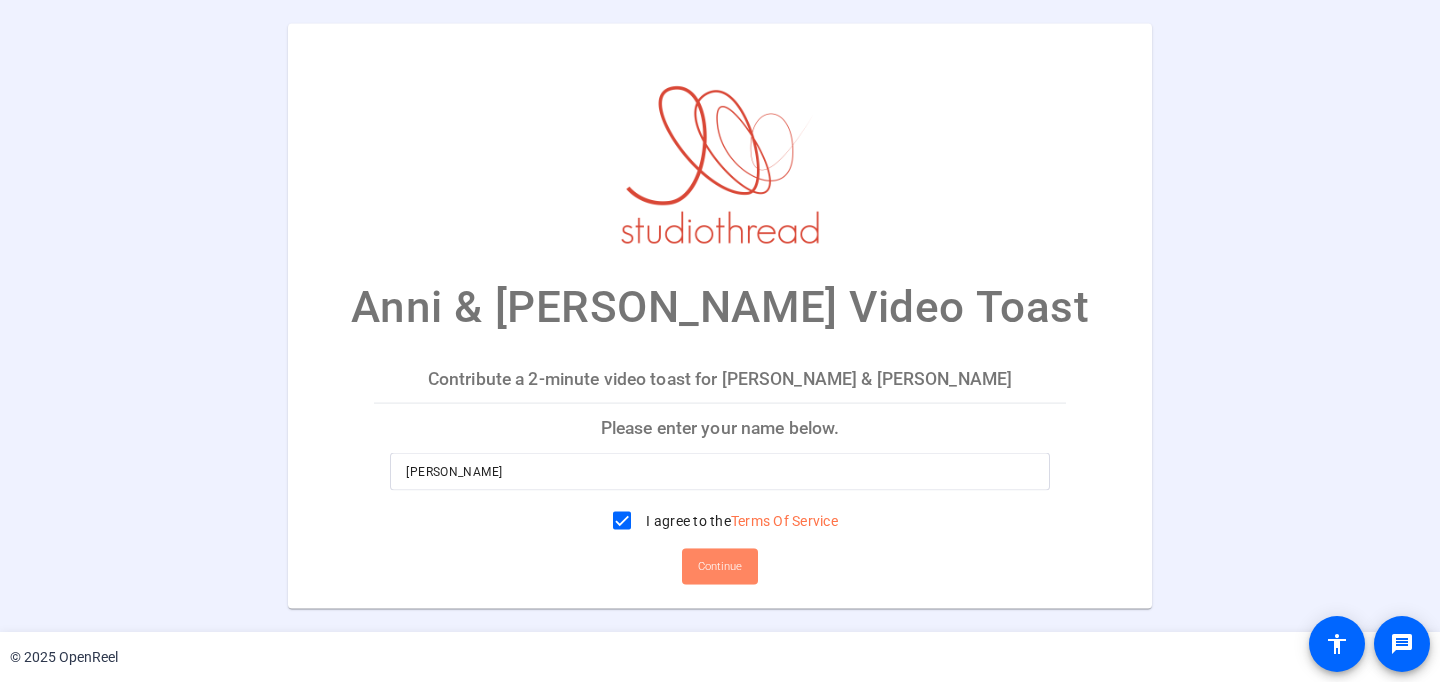 click 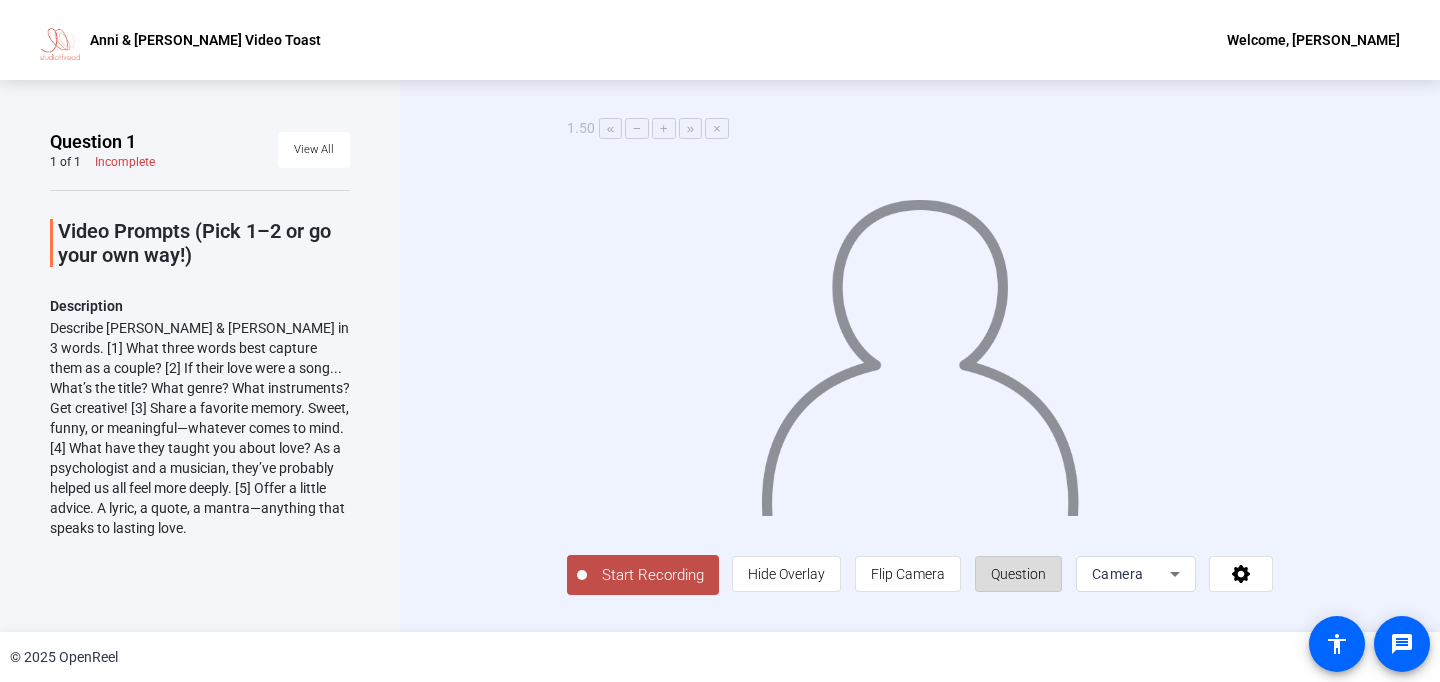 click on "Question" 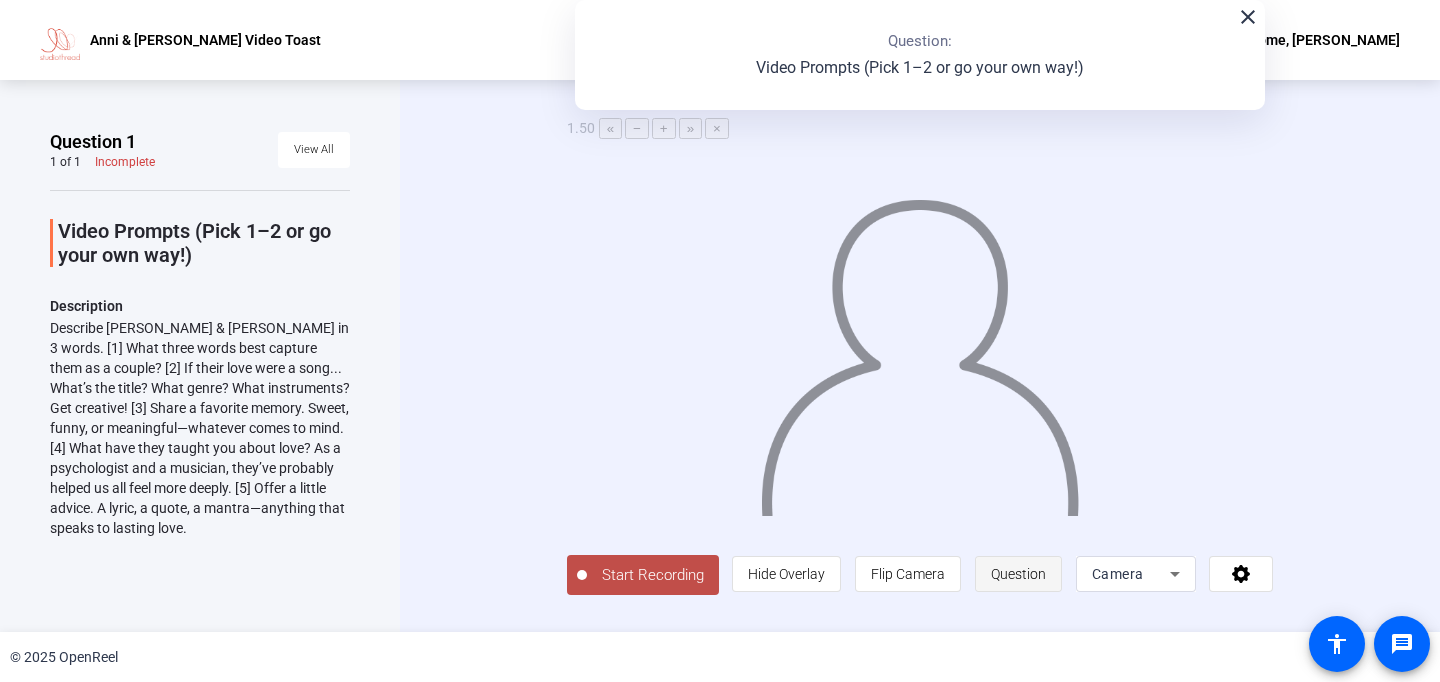 click on "Question" 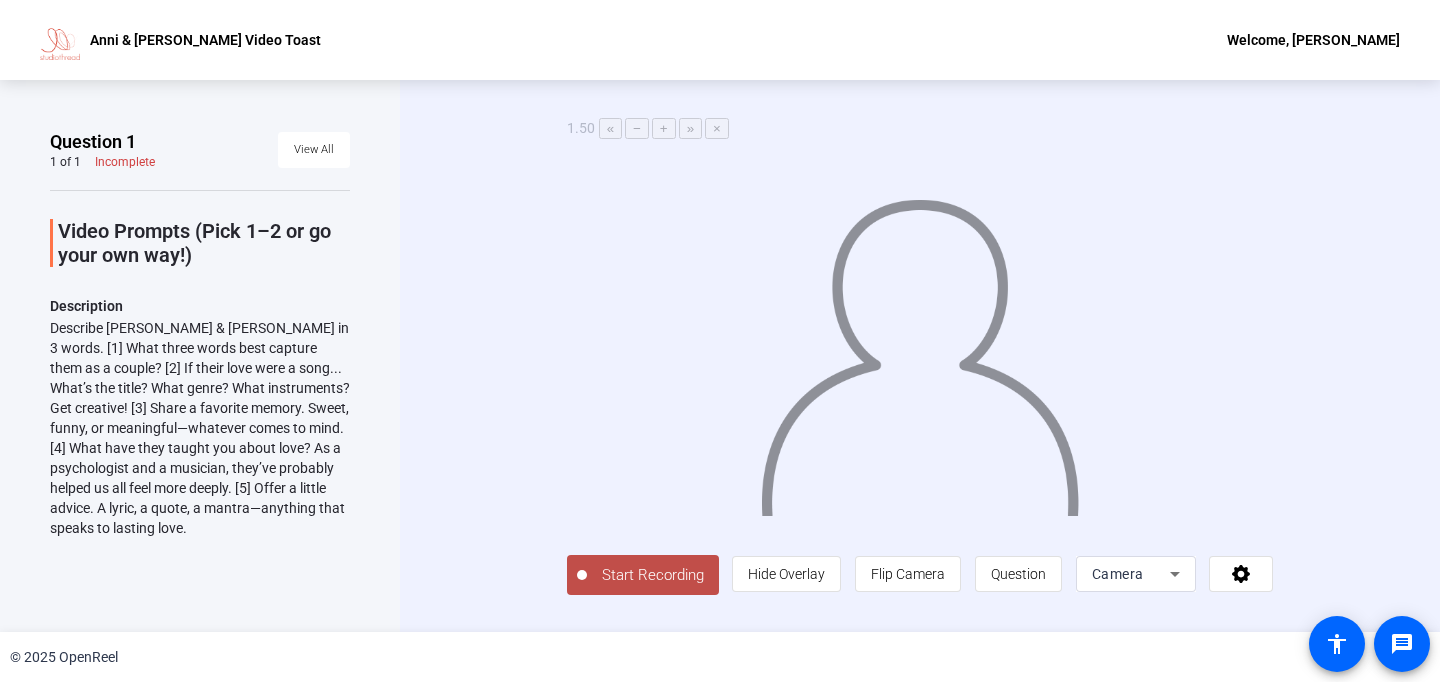 click on "Start Recording" 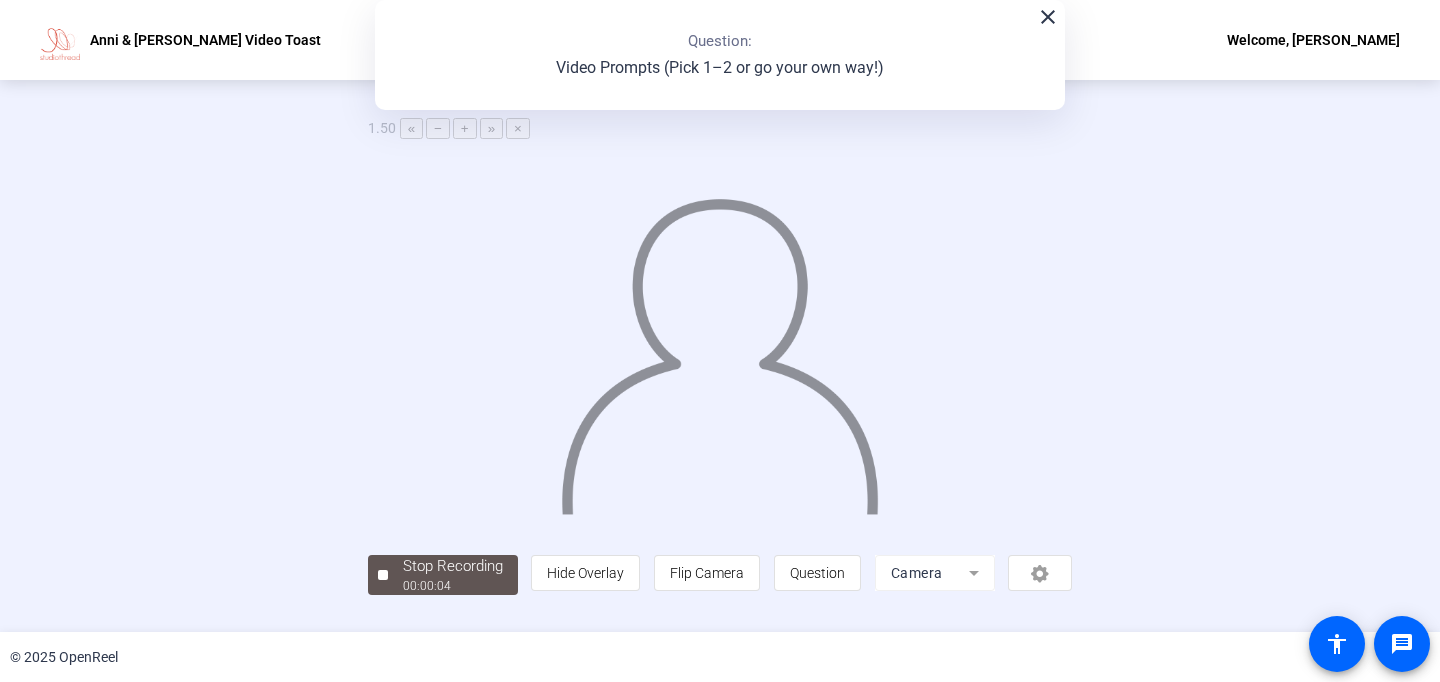 click on "close Question:  Video Prompts (Pick 1–2 or go your own way!)" 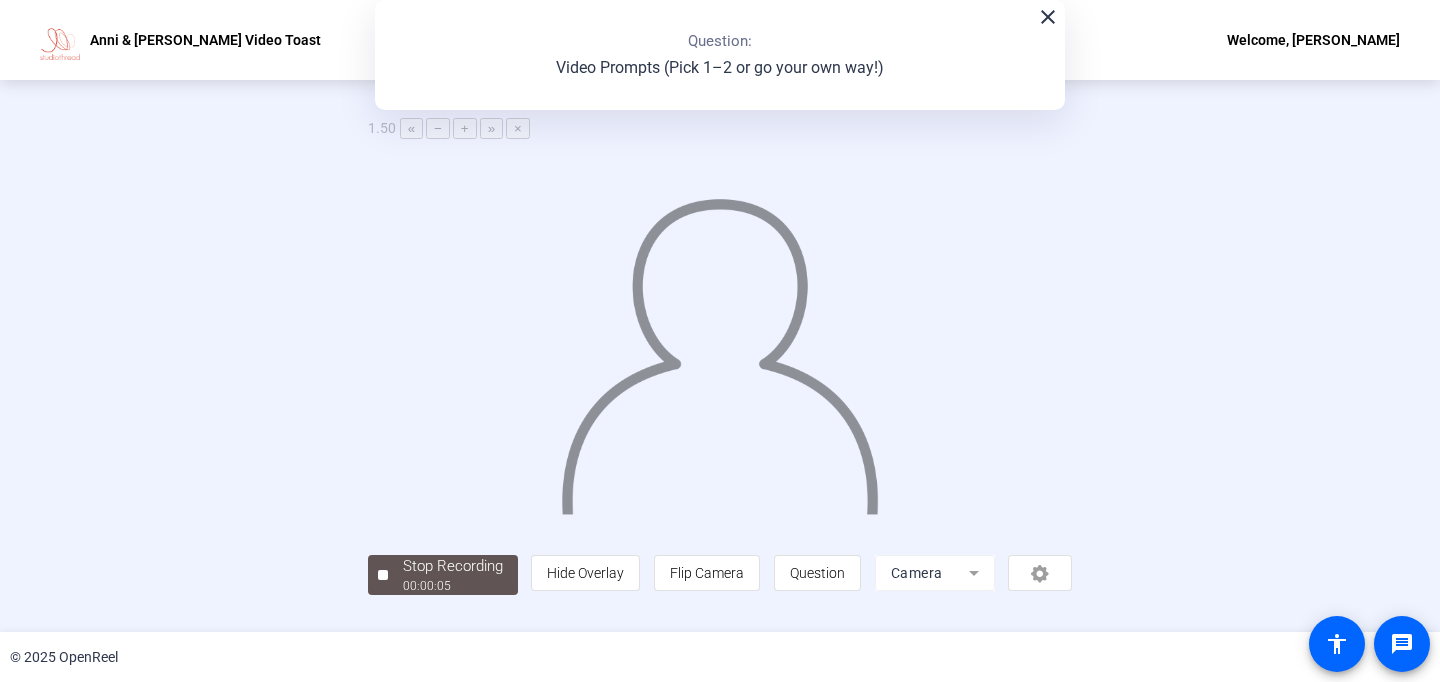 click on "close Question:  Video Prompts (Pick 1–2 or go your own way!)" 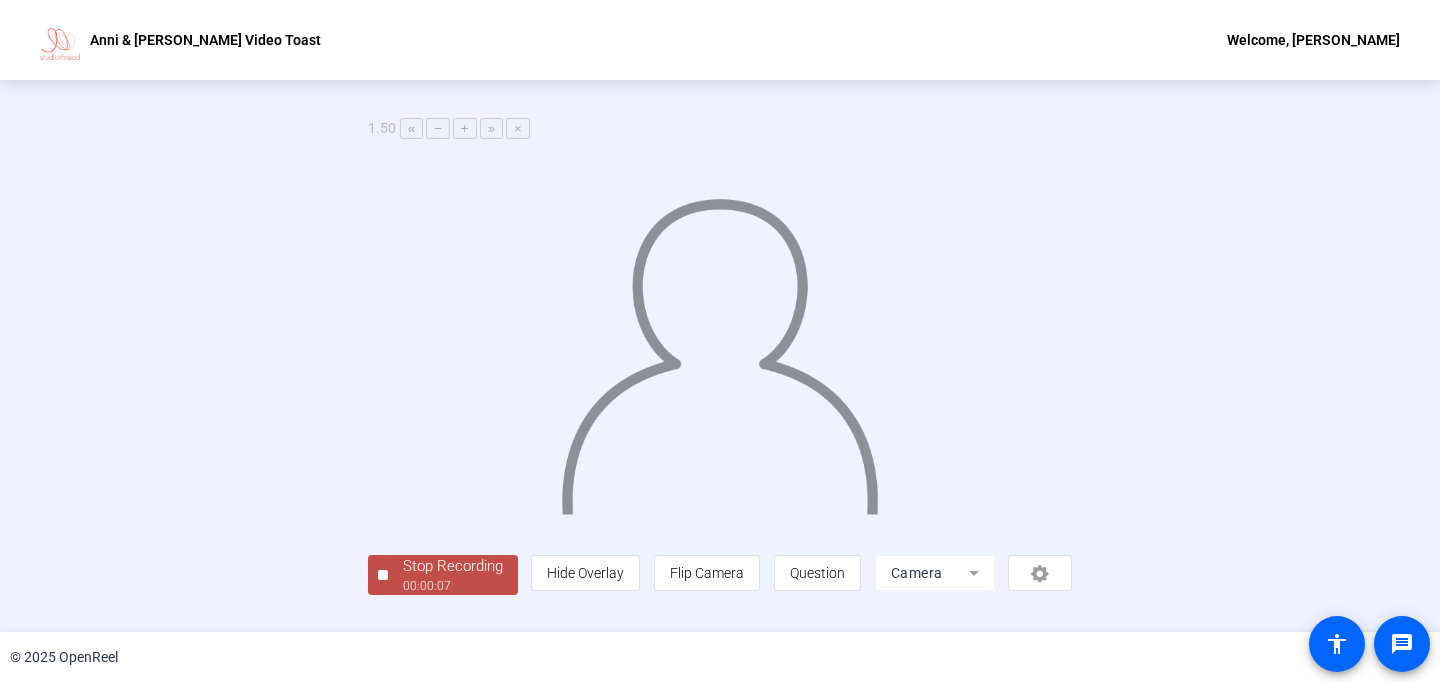 click on "Stop Recording" 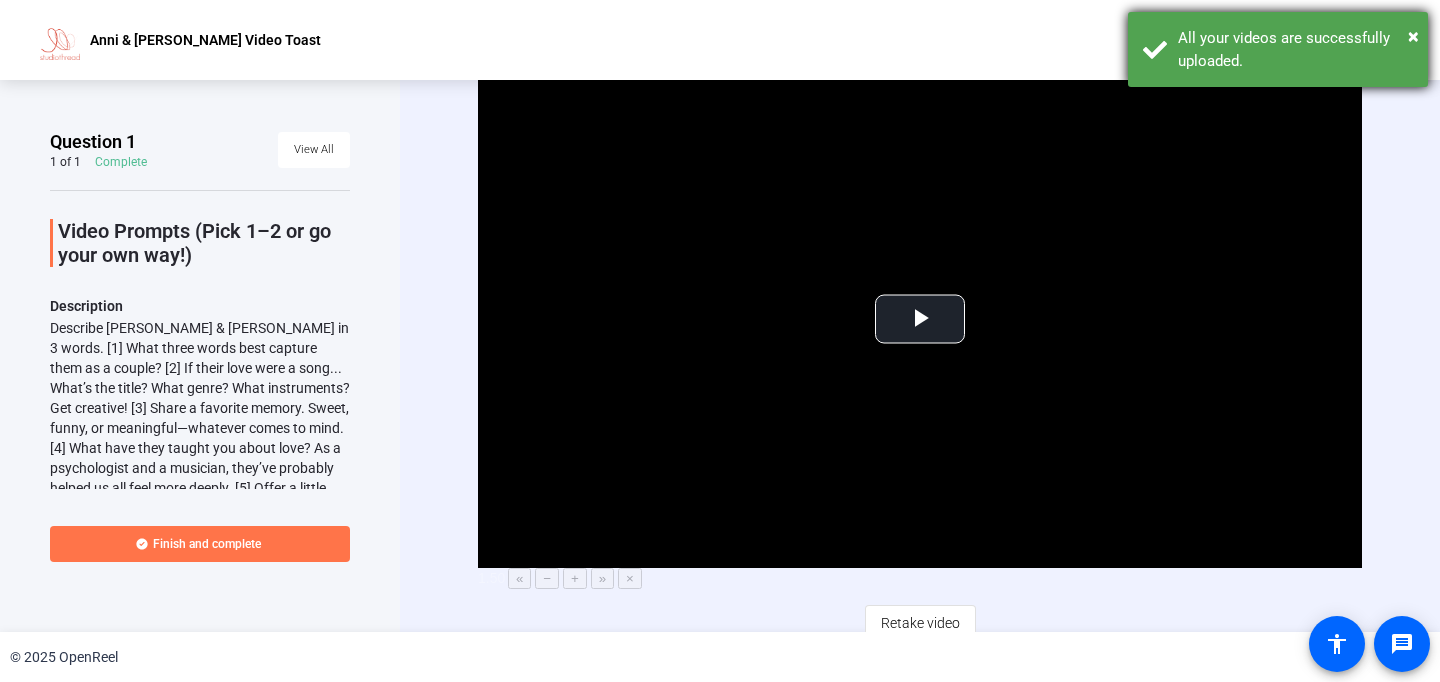 click on "All your videos are successfully uploaded." at bounding box center [1295, 49] 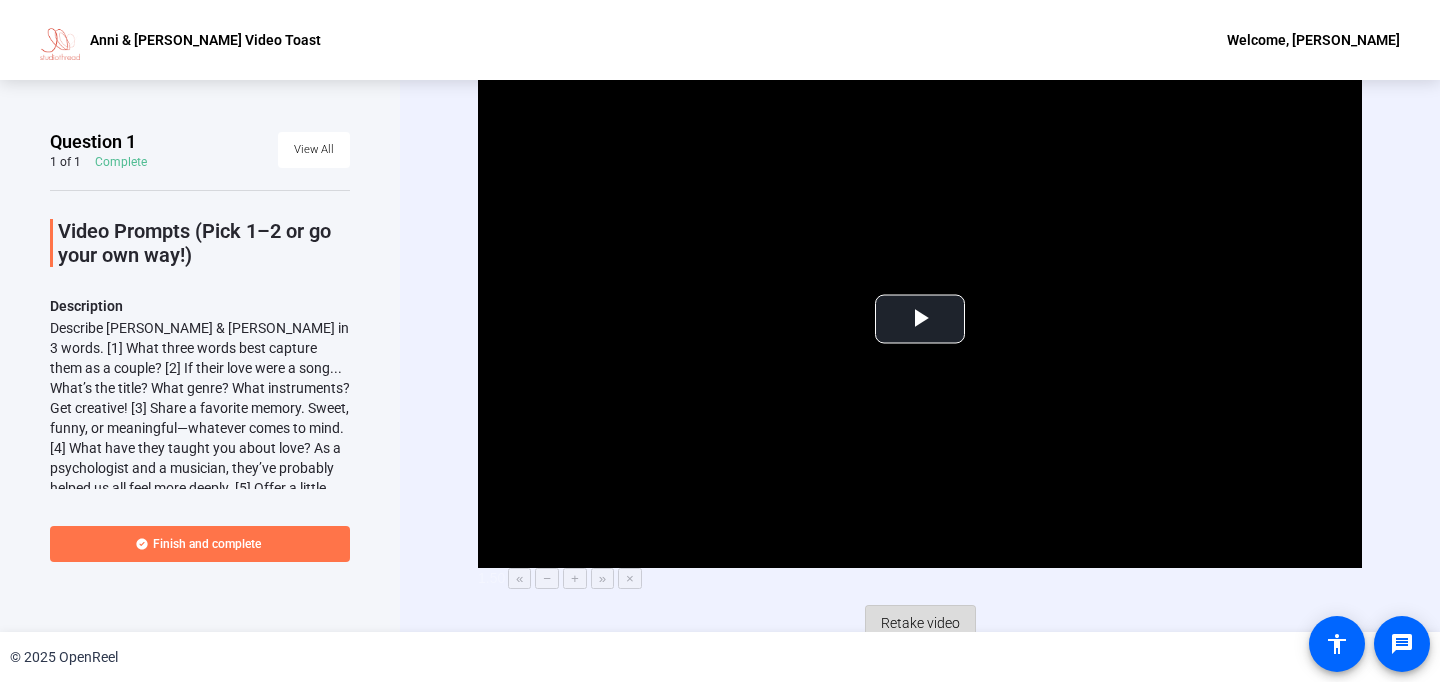 click on "Retake video" 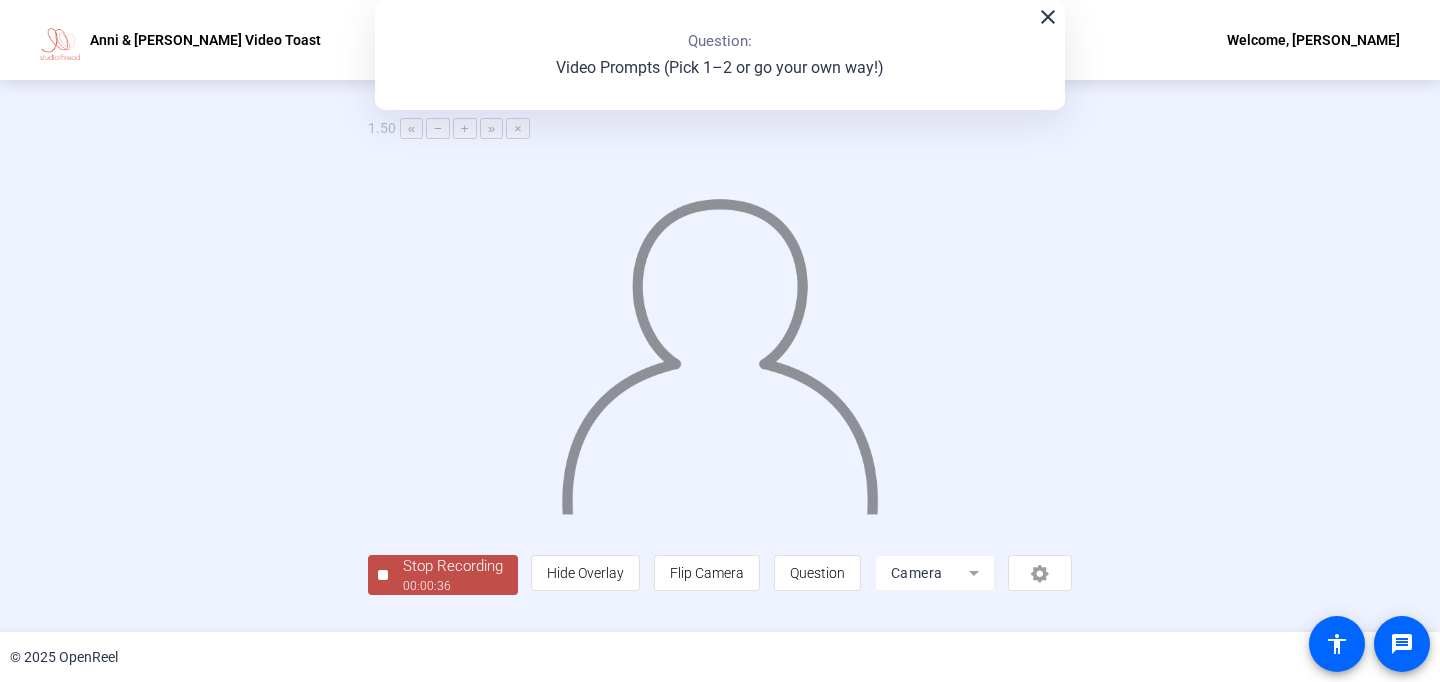 scroll, scrollTop: 84, scrollLeft: 0, axis: vertical 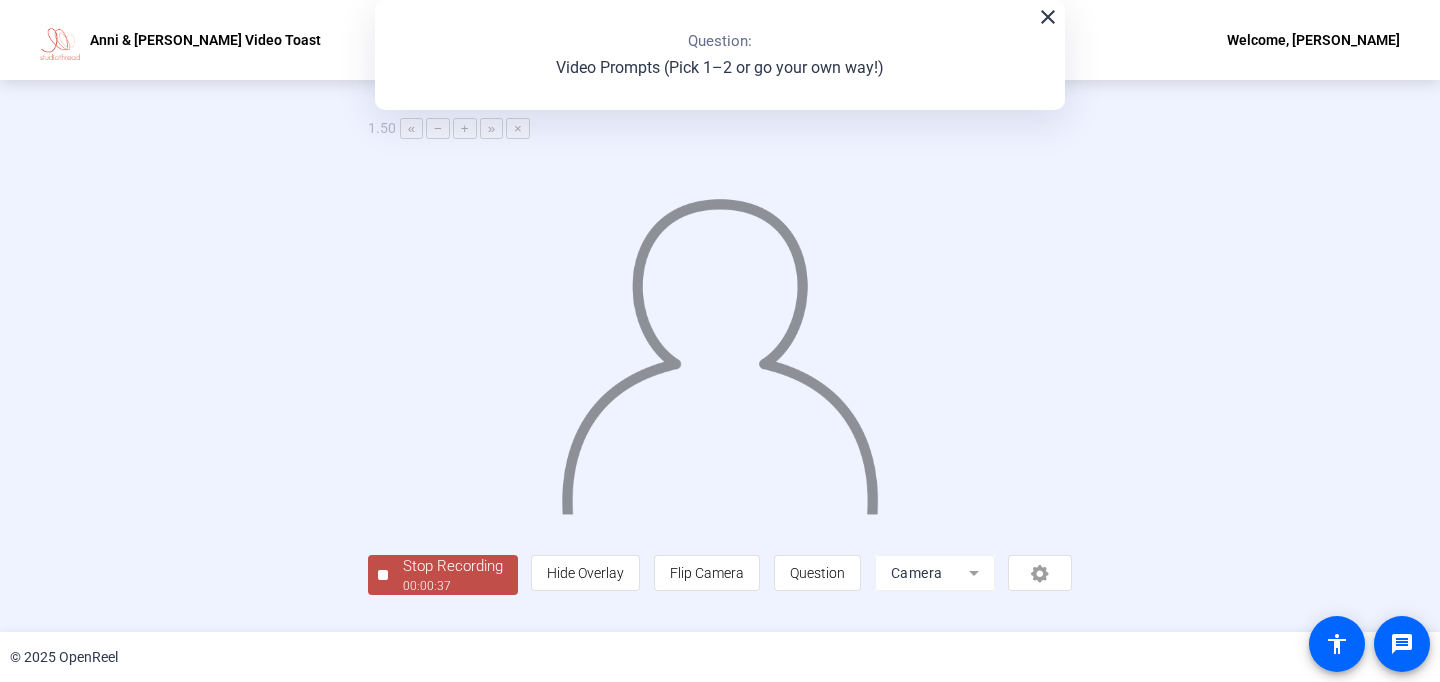 click on "Stop Recording" 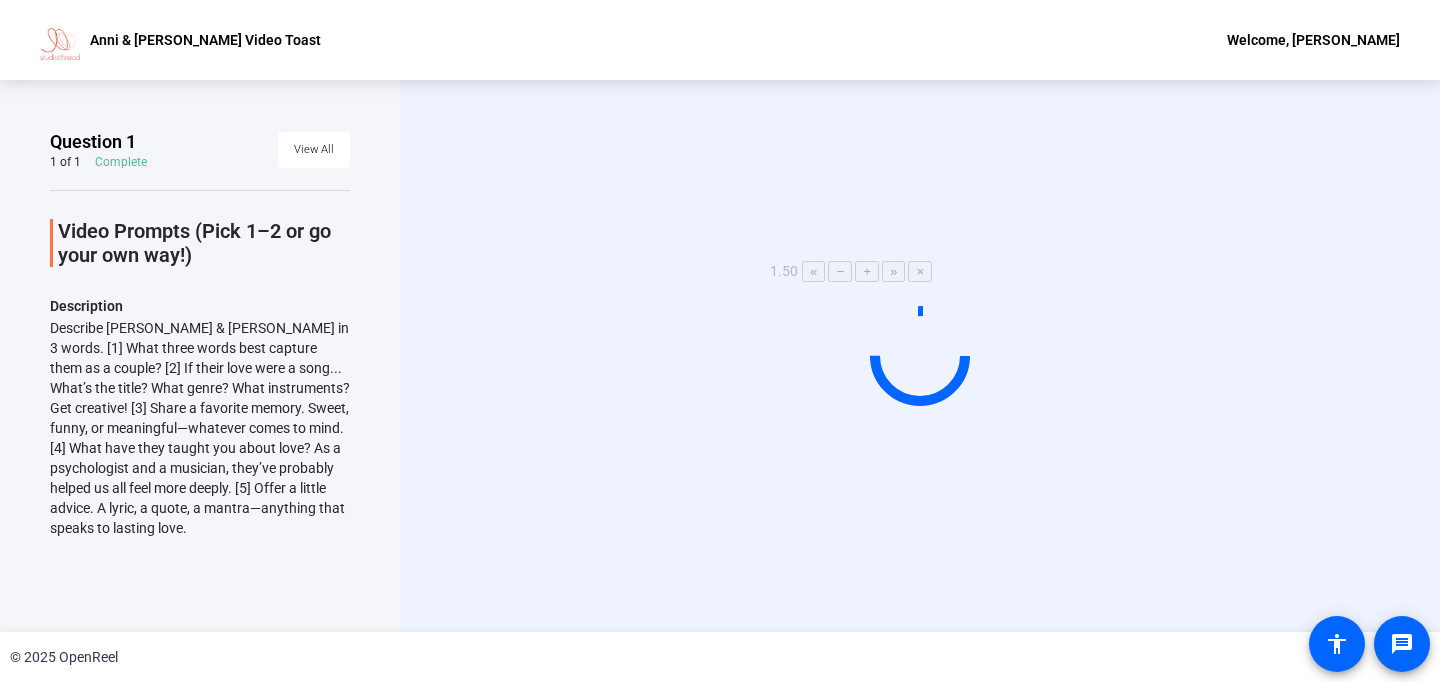 scroll, scrollTop: 0, scrollLeft: 0, axis: both 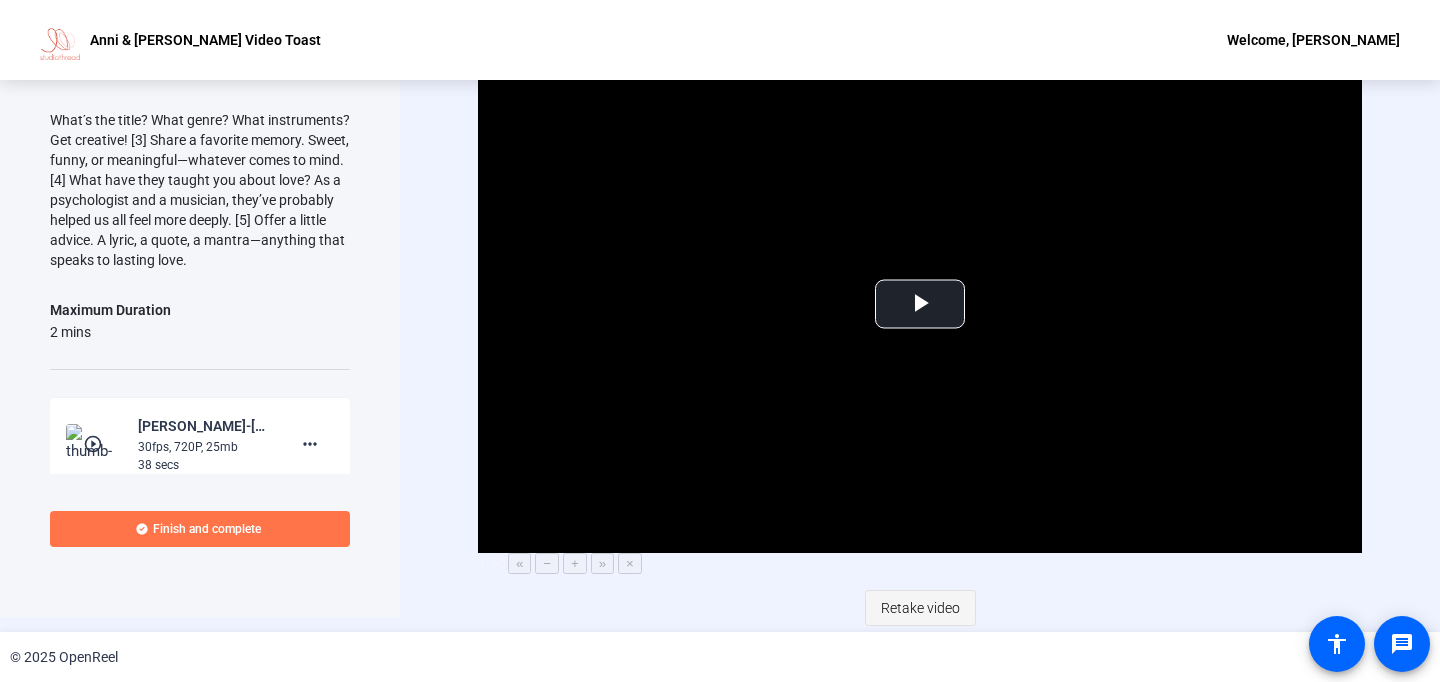 click on "Retake video" 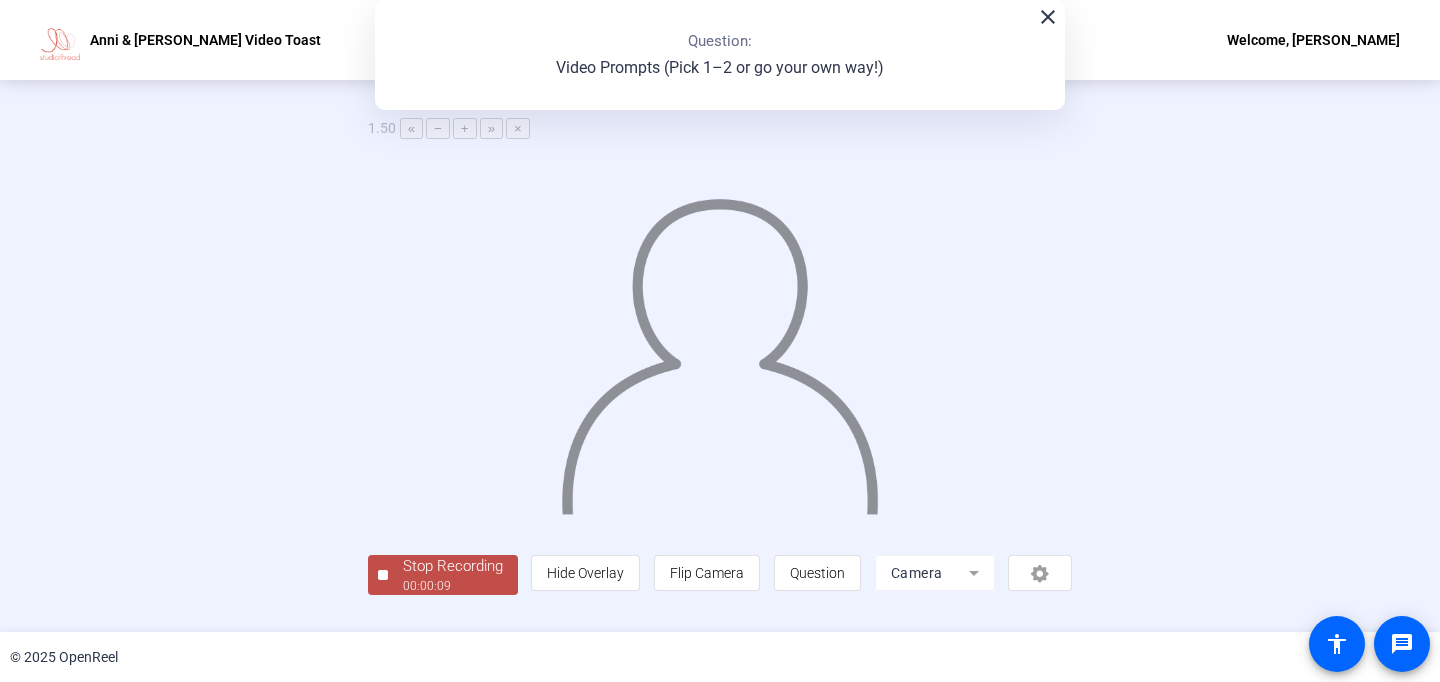 scroll, scrollTop: 84, scrollLeft: 0, axis: vertical 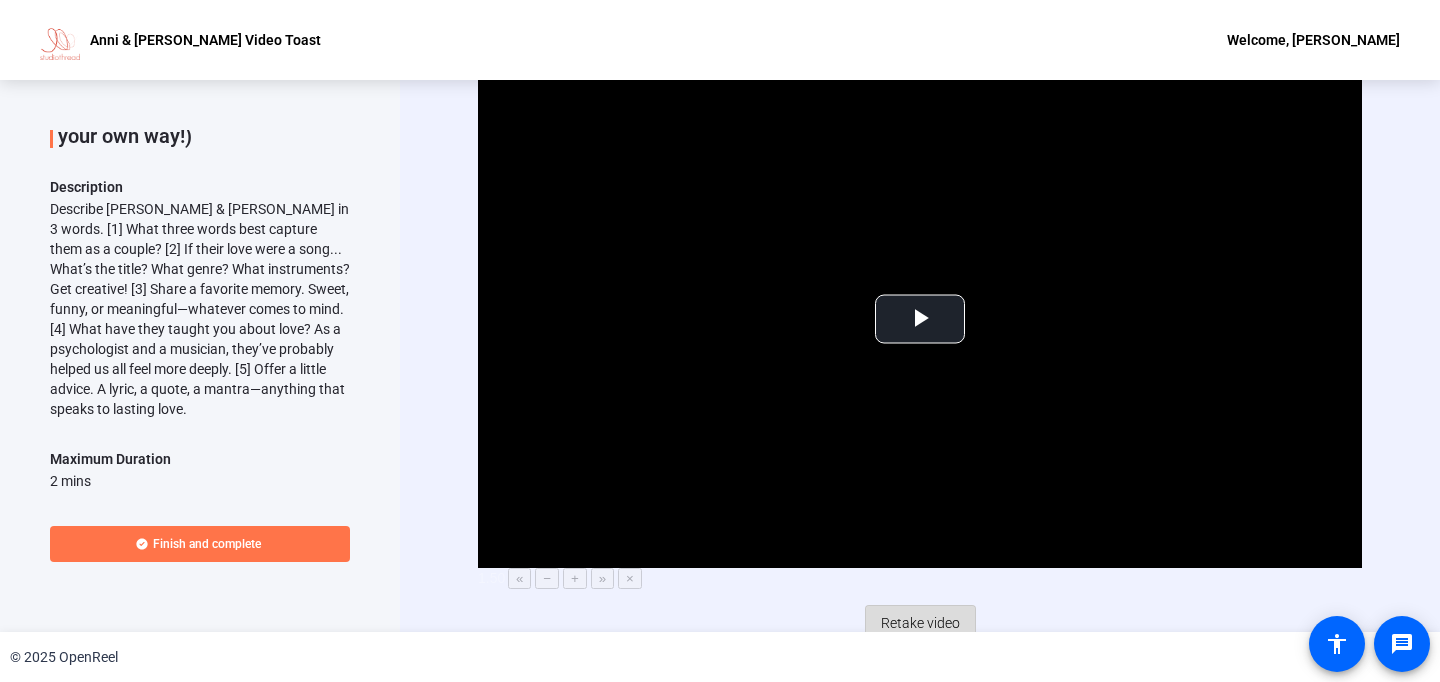 click on "Retake video" 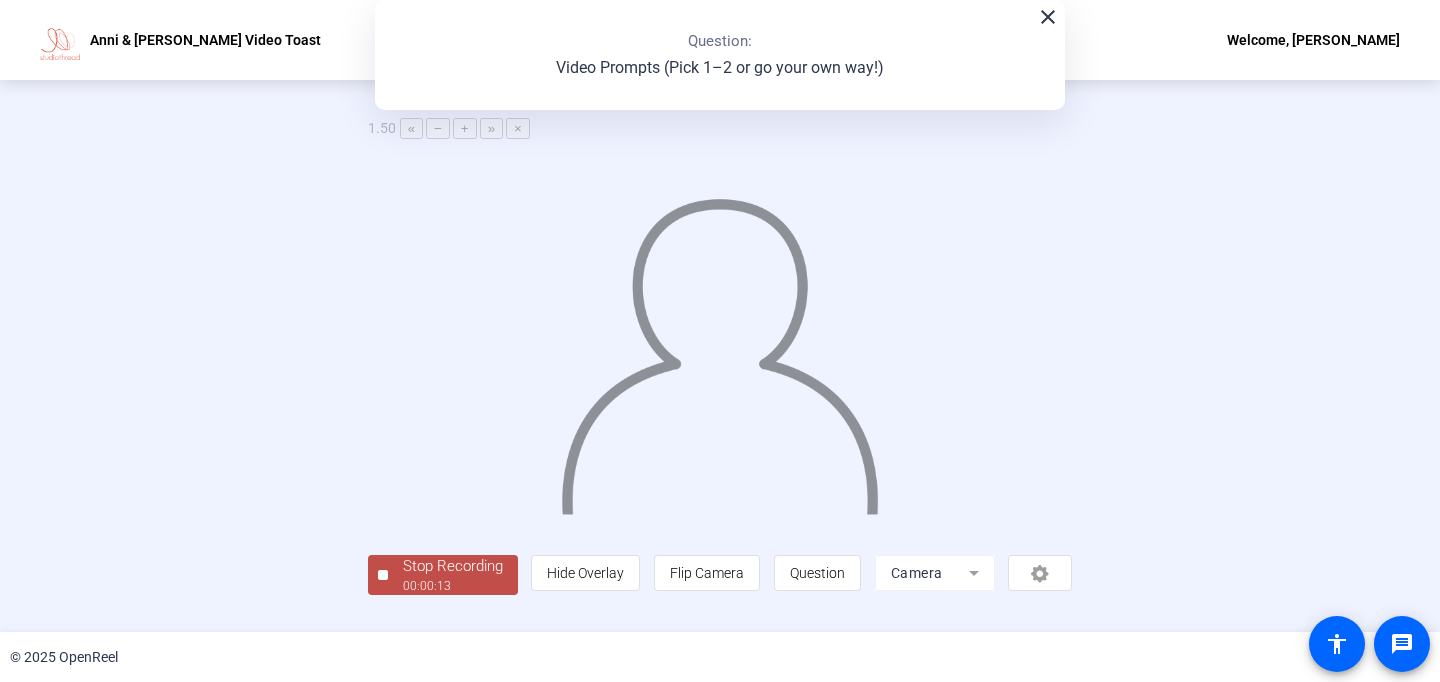 scroll, scrollTop: 84, scrollLeft: 0, axis: vertical 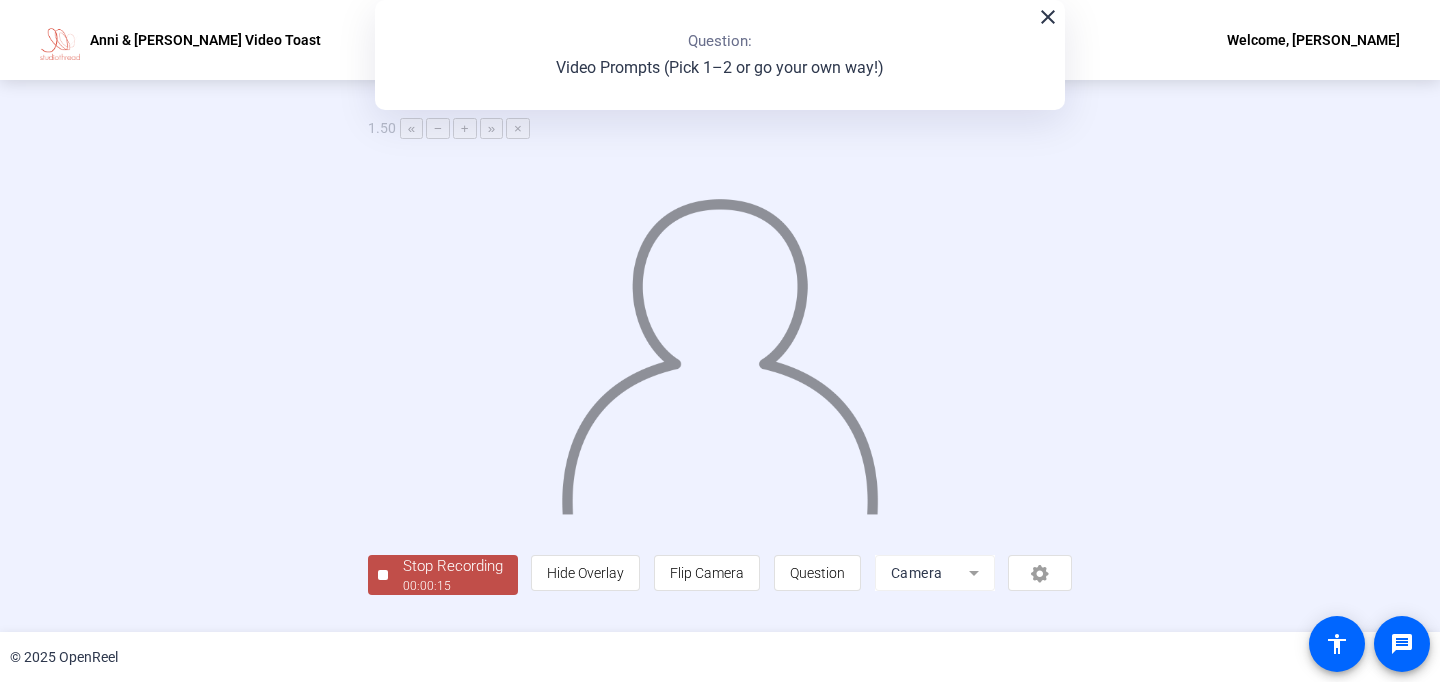 click on "Stop Recording" 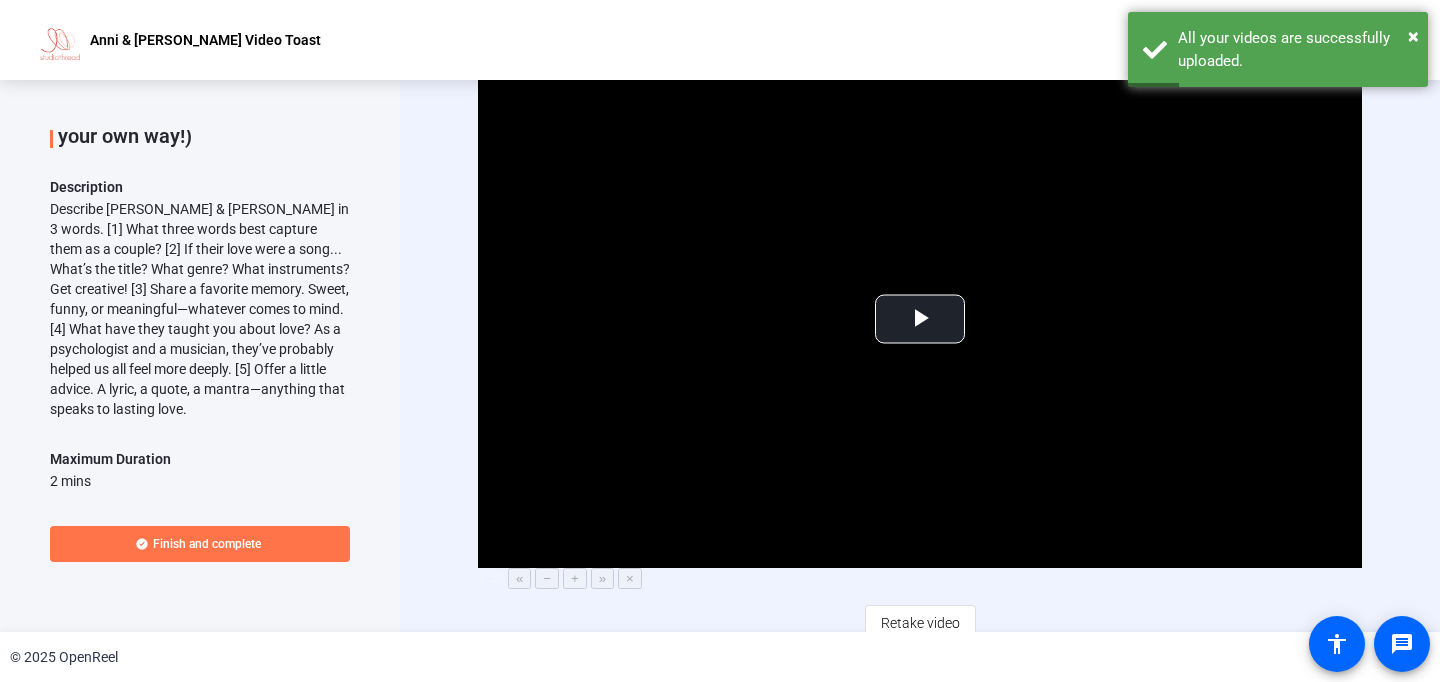 scroll, scrollTop: 15, scrollLeft: 0, axis: vertical 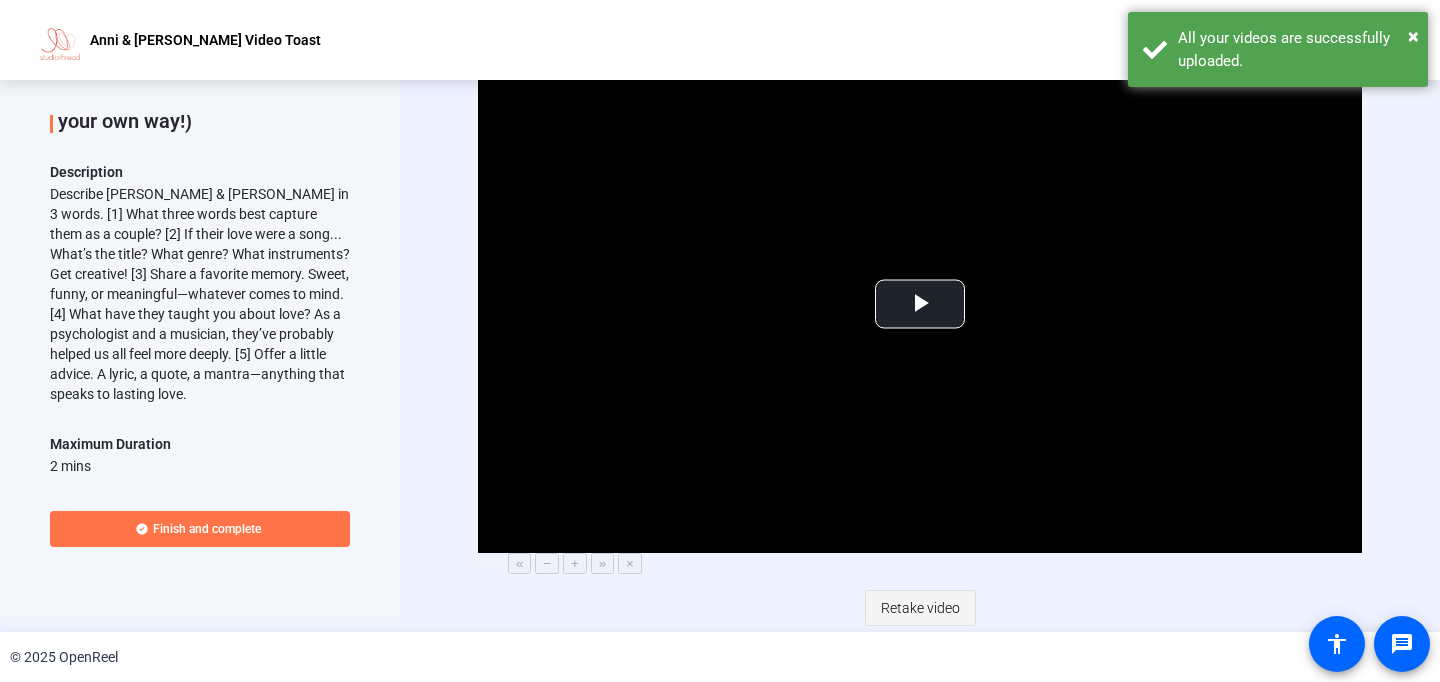click on "Retake video" 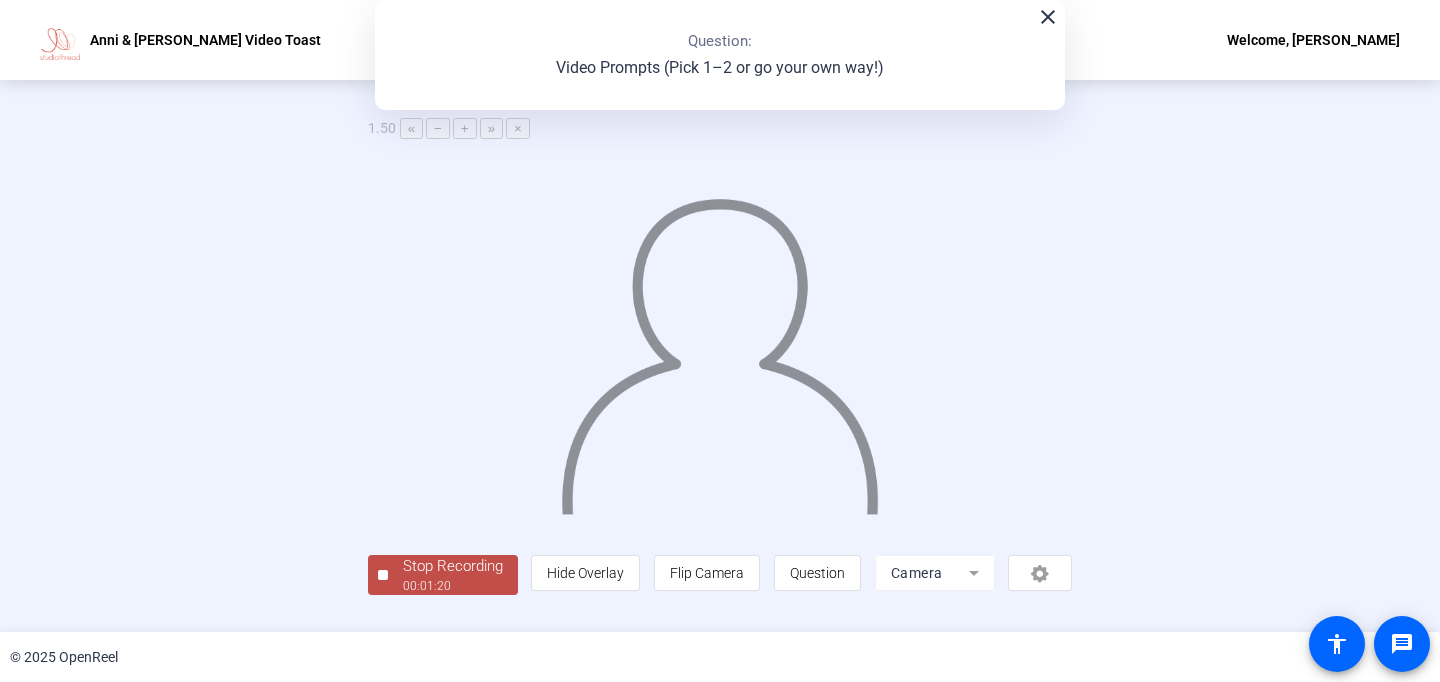 scroll, scrollTop: 66, scrollLeft: 0, axis: vertical 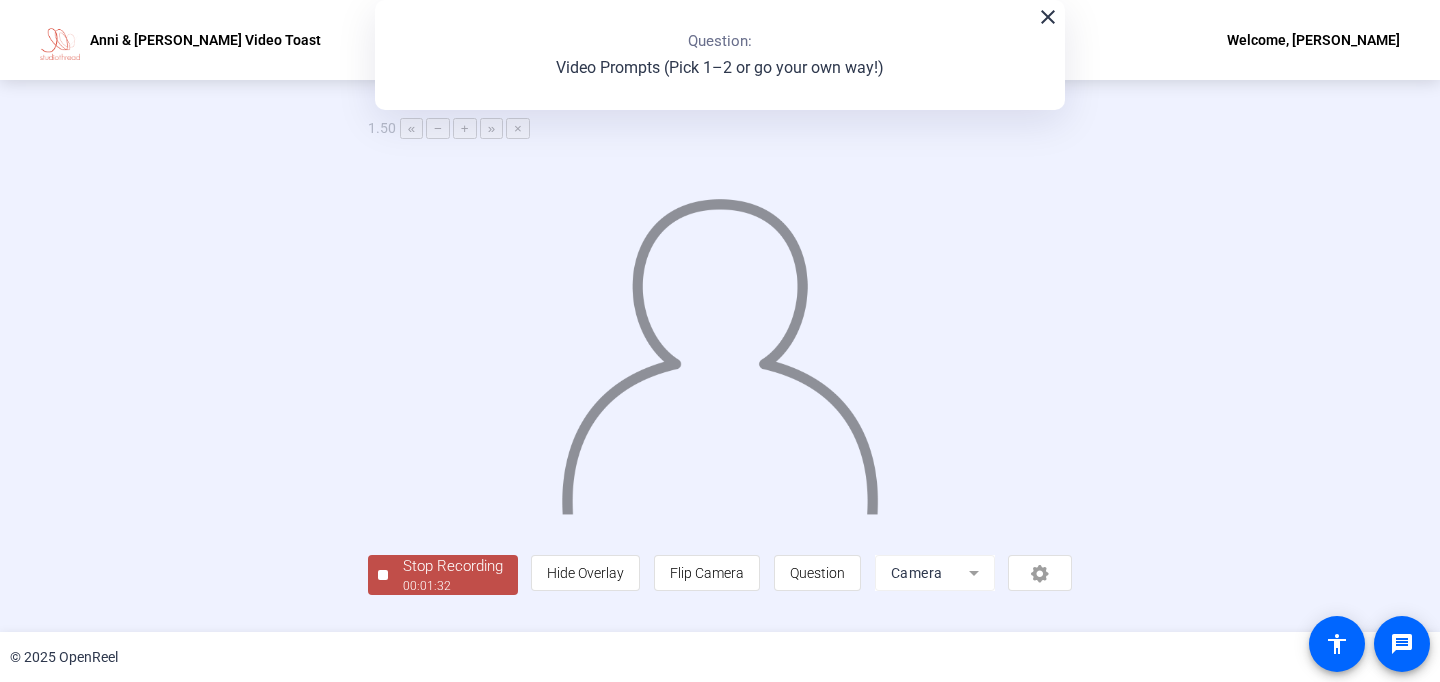 click on "Stop Recording" 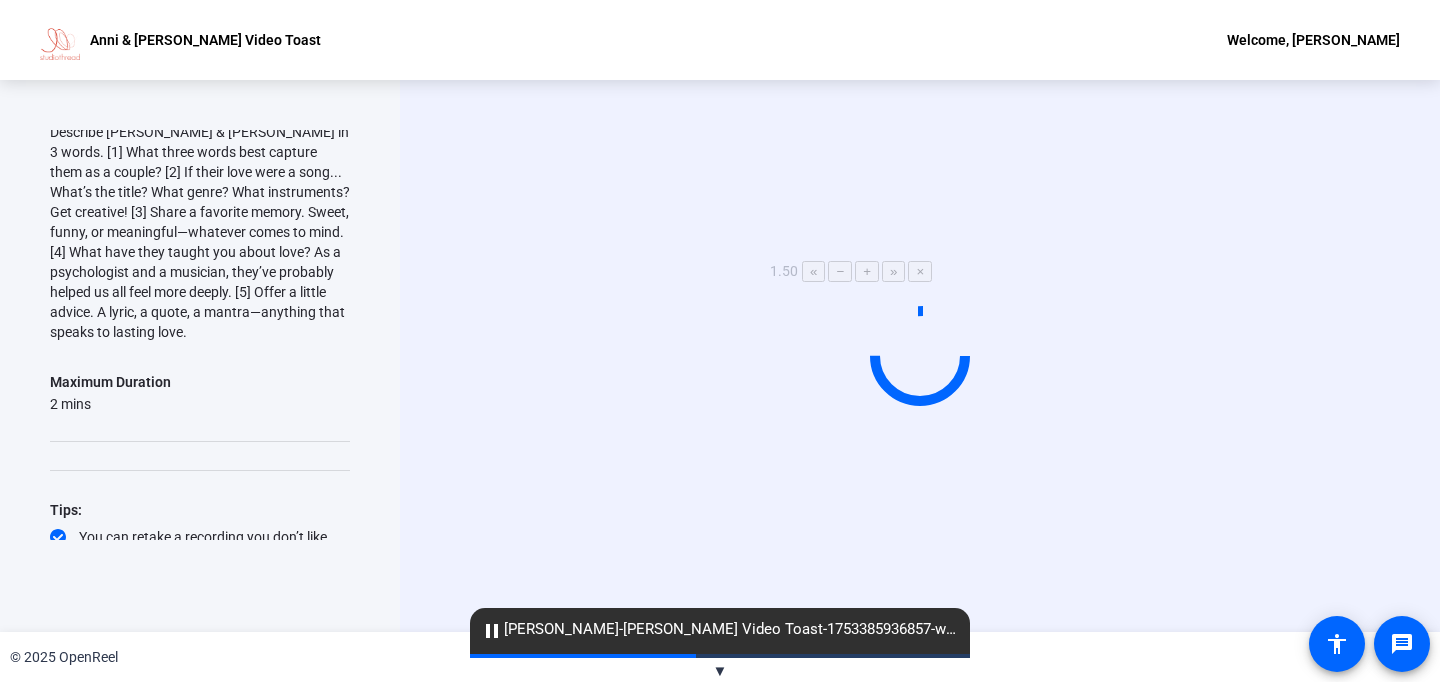 scroll, scrollTop: 253, scrollLeft: 0, axis: vertical 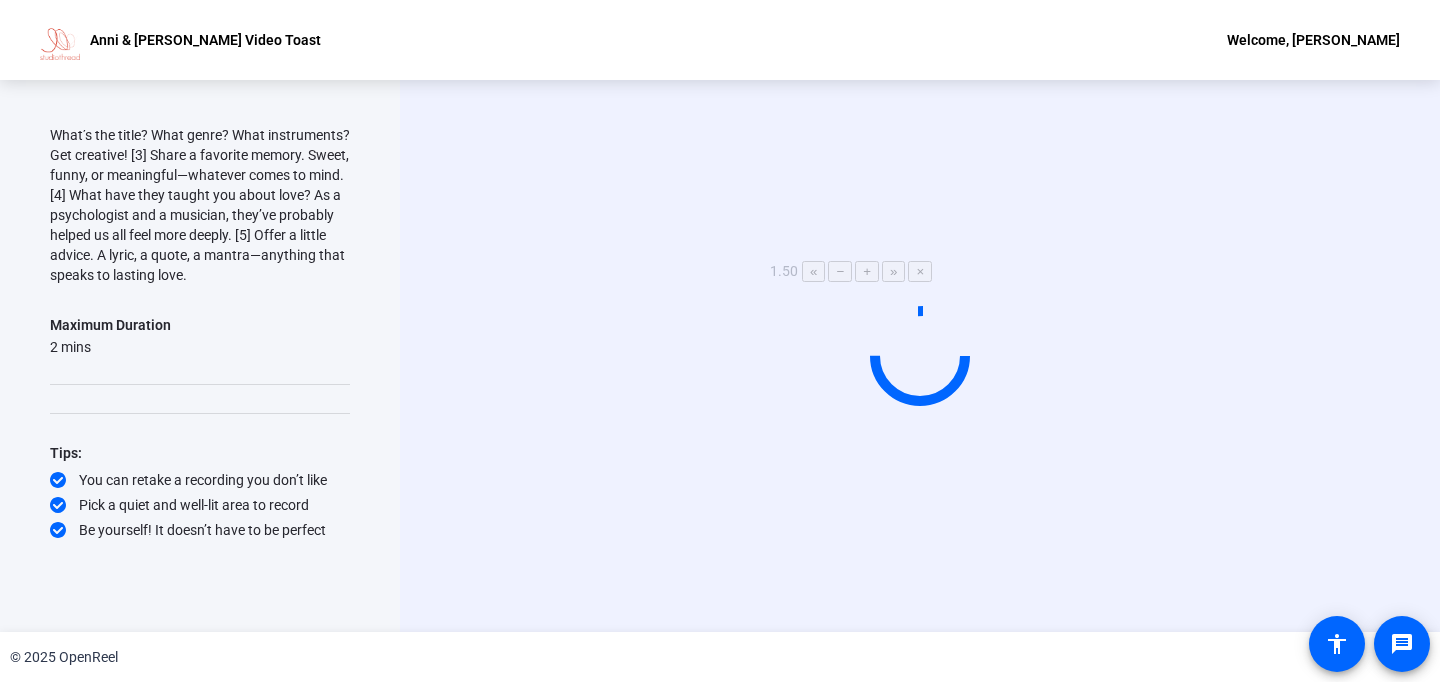 click on "Start Recording" 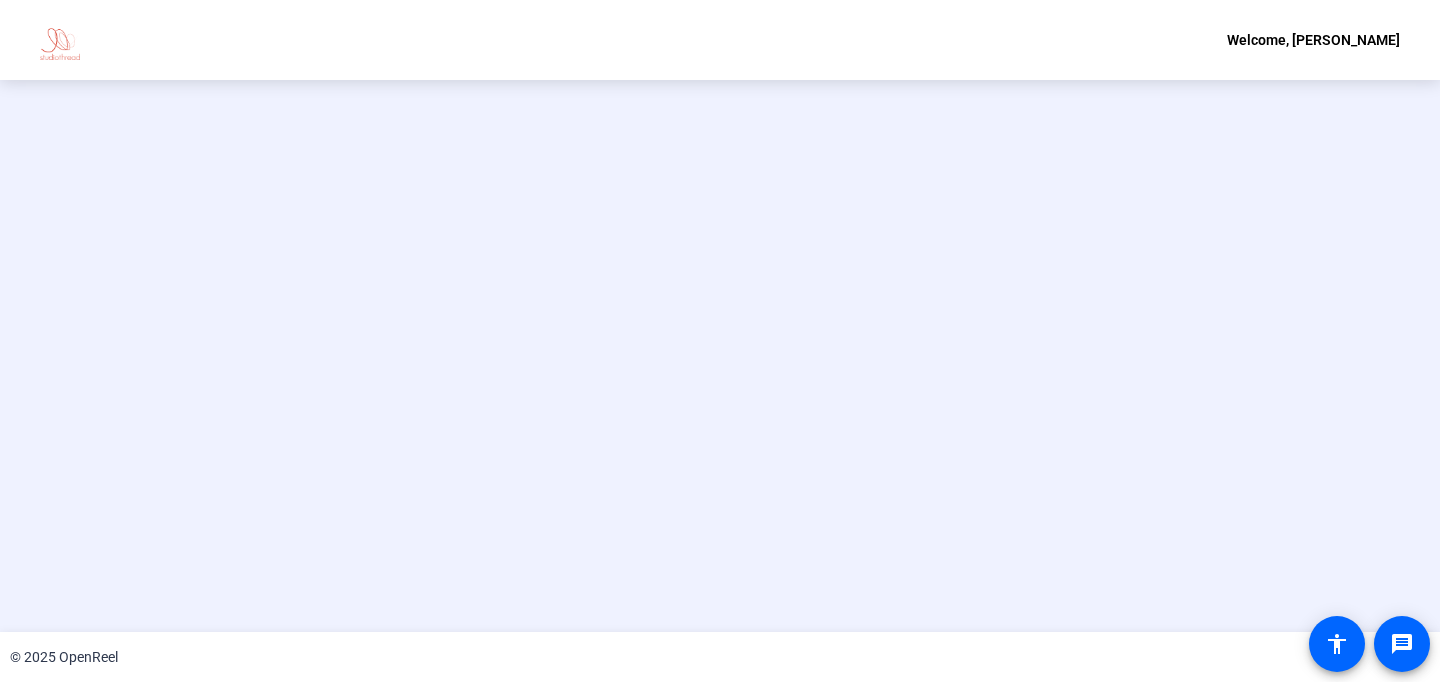 scroll, scrollTop: 0, scrollLeft: 0, axis: both 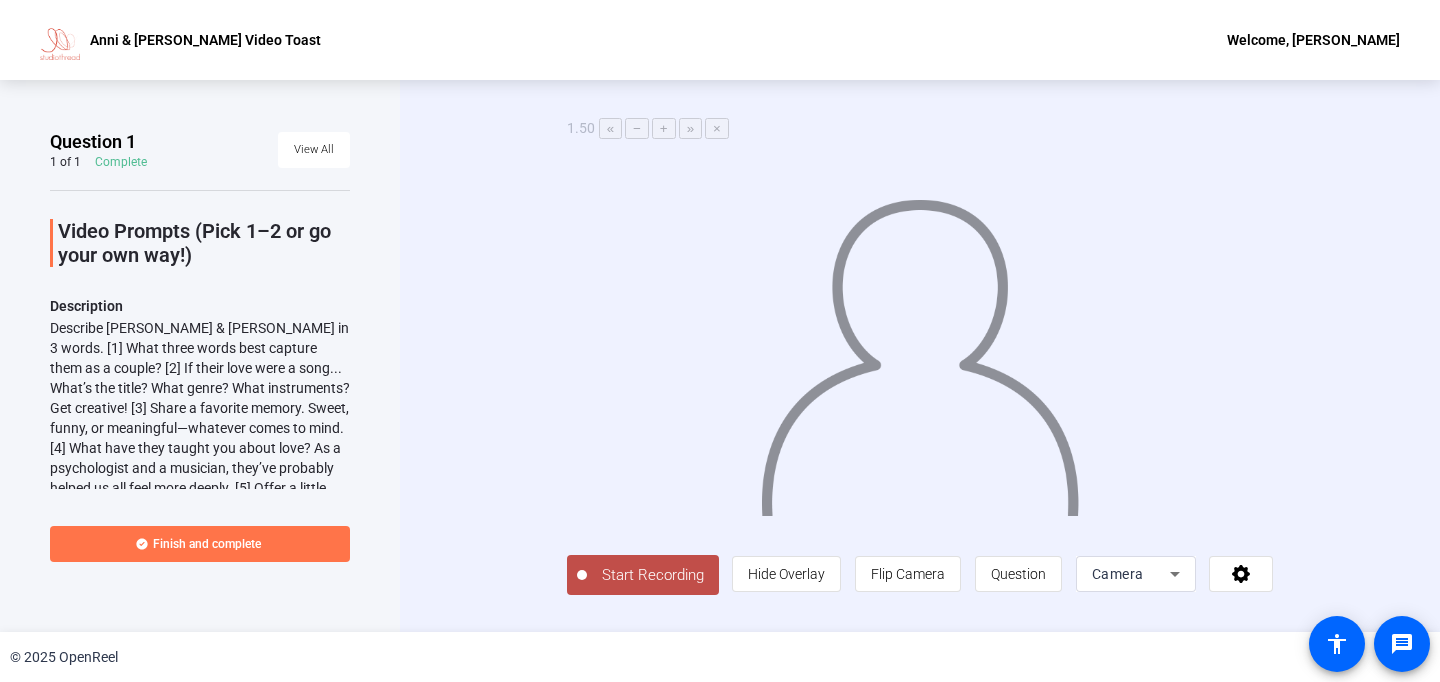click on "Start Recording" 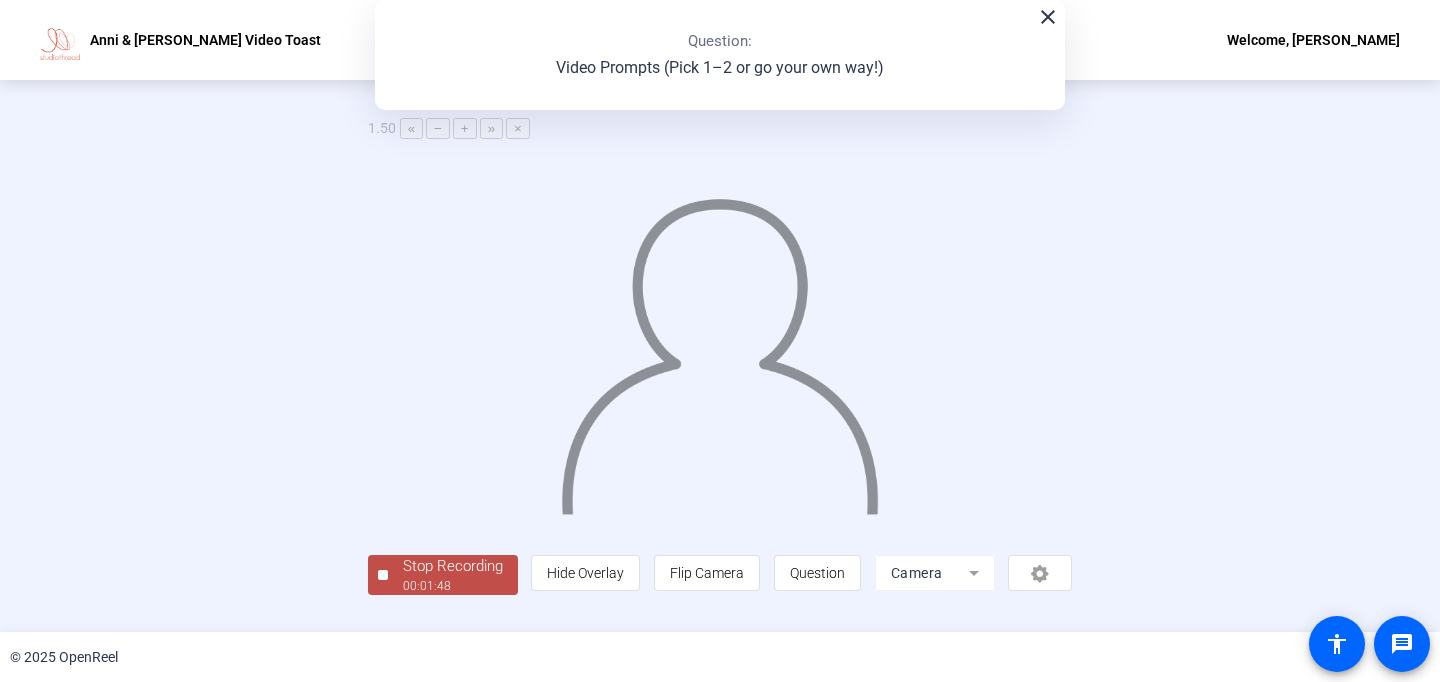 scroll, scrollTop: 84, scrollLeft: 0, axis: vertical 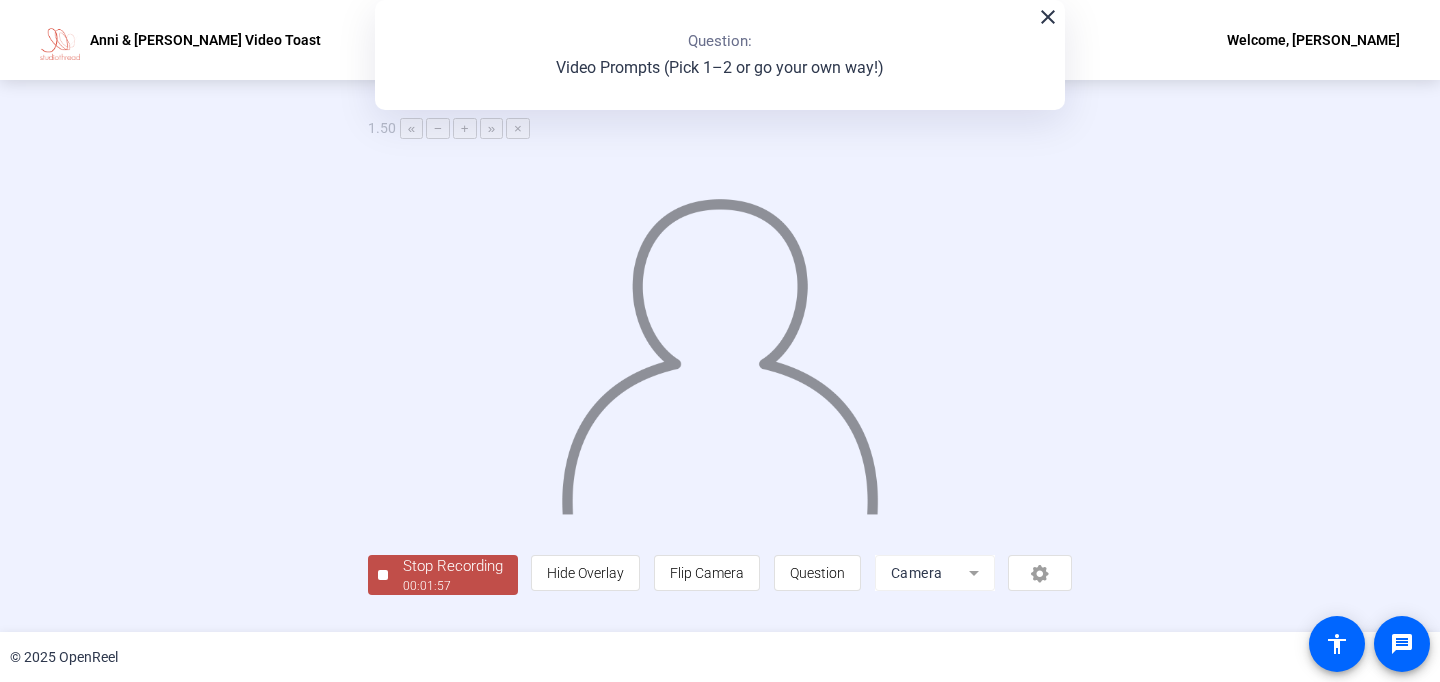 click on "00:01:57" 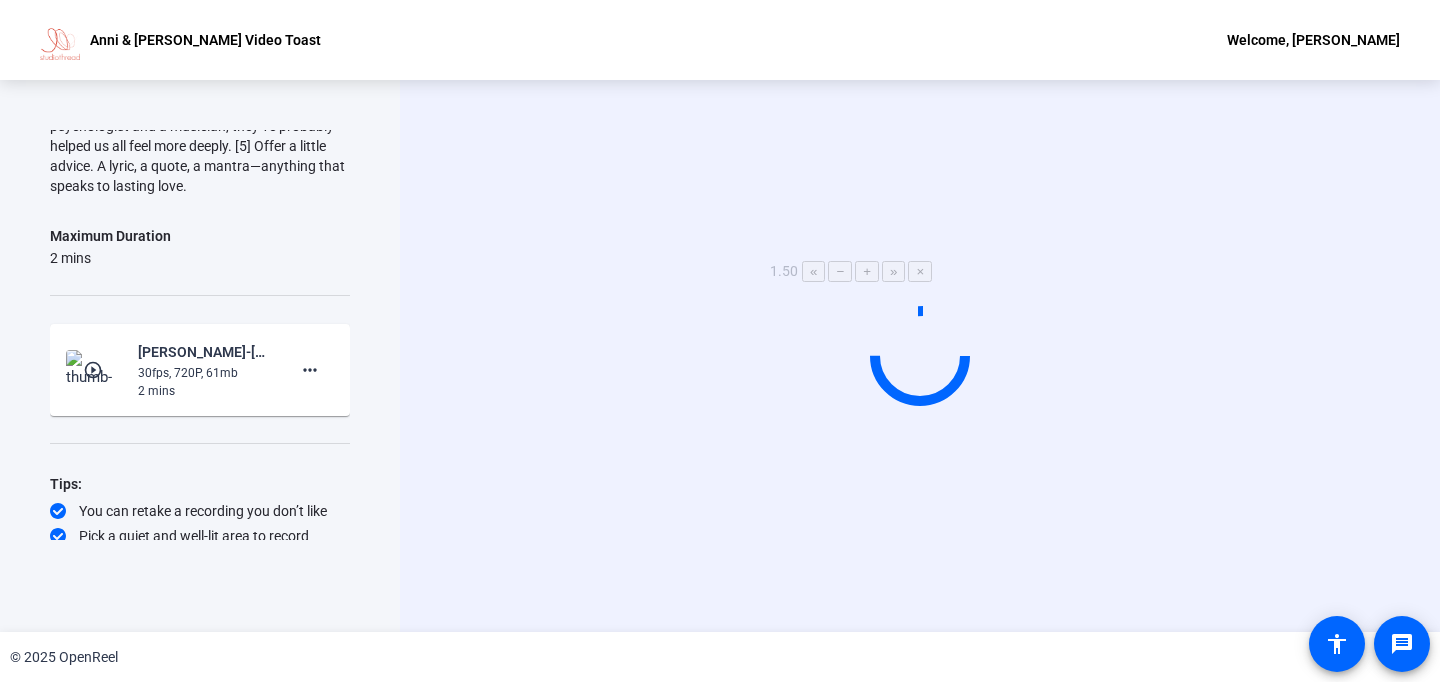 scroll, scrollTop: 372, scrollLeft: 0, axis: vertical 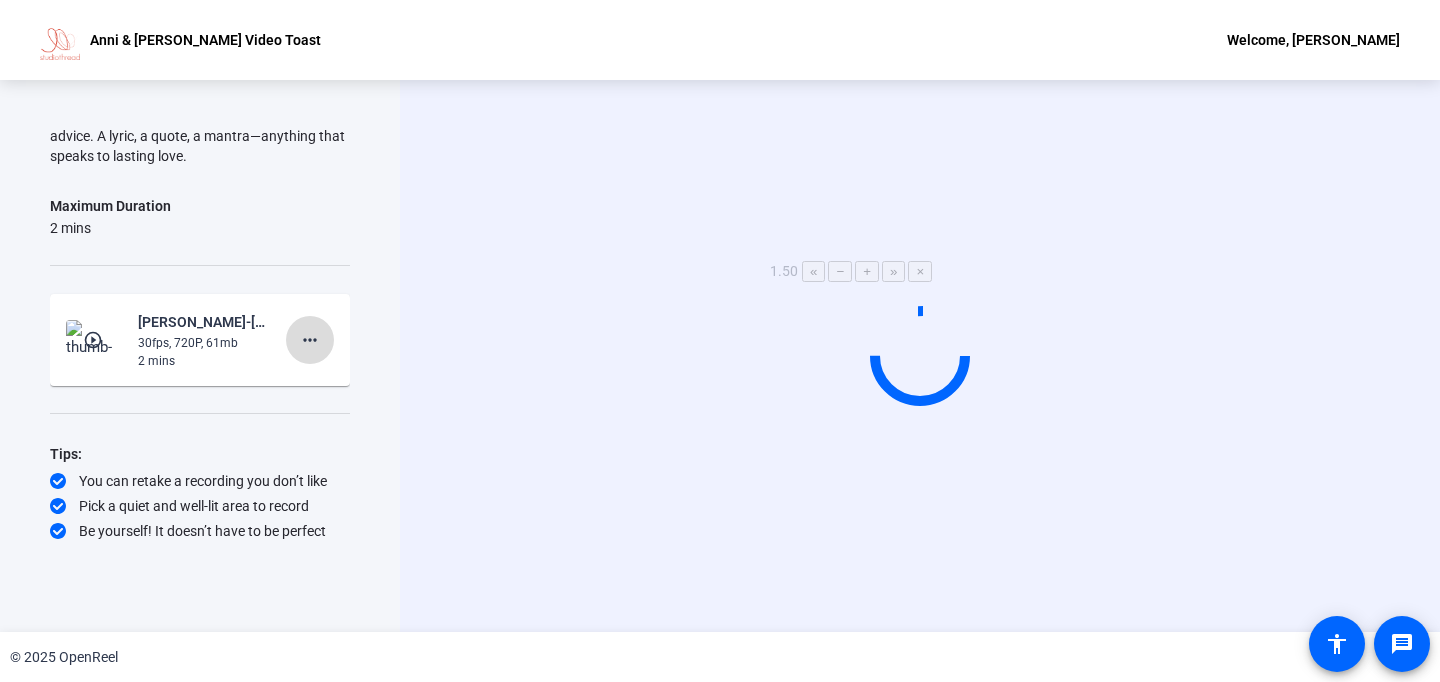 click on "more_horiz" 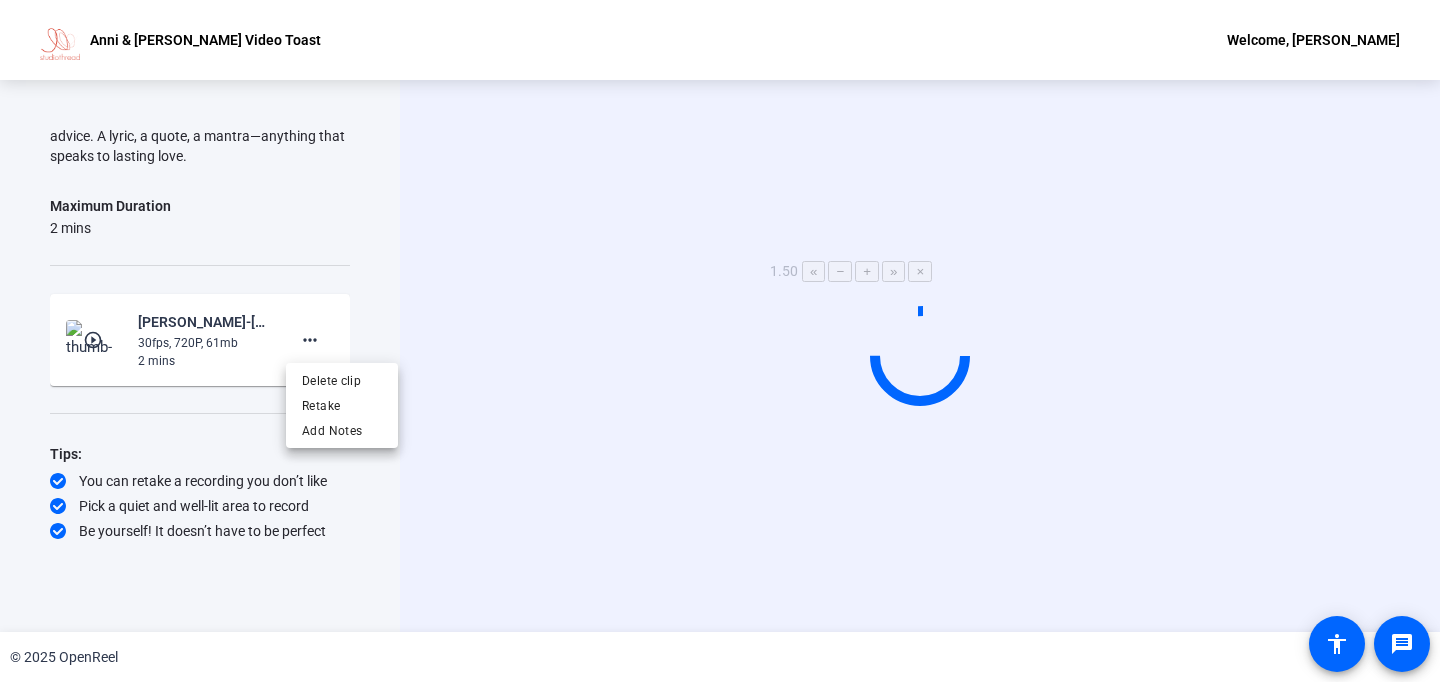 click at bounding box center (720, 341) 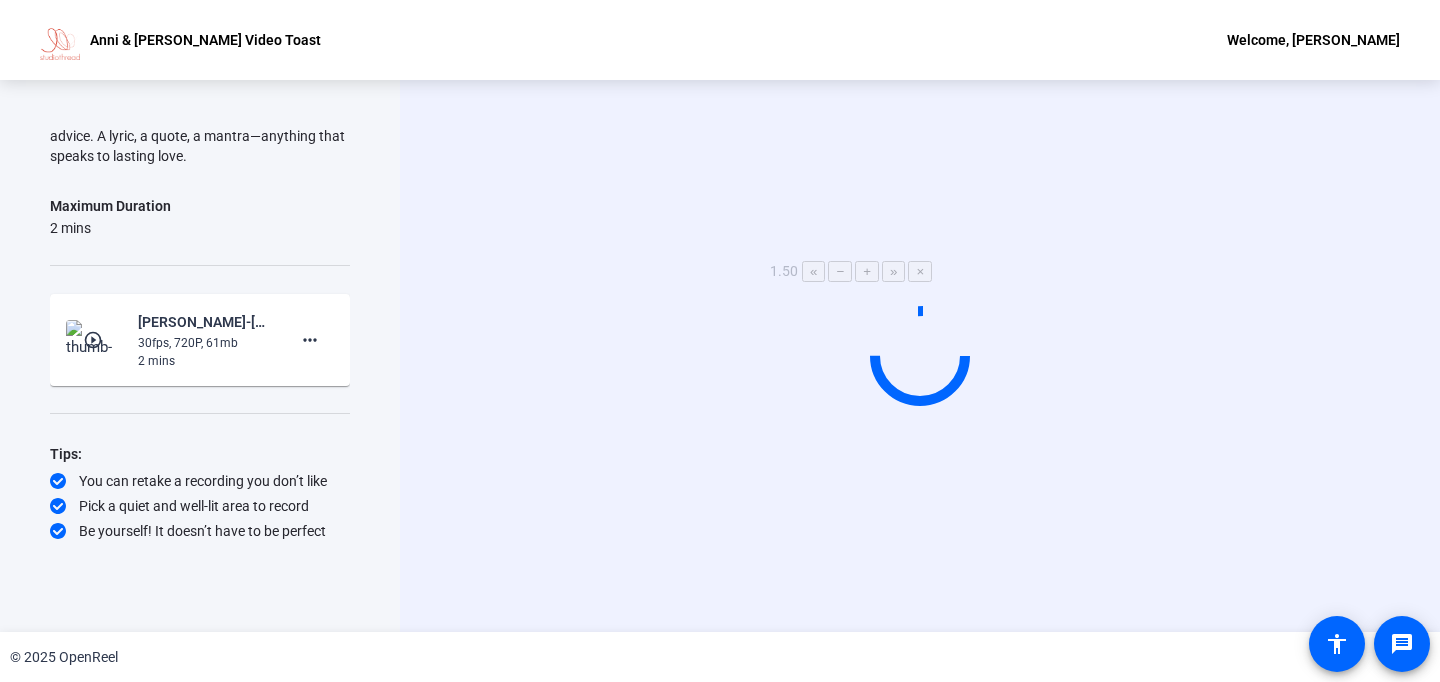 scroll, scrollTop: 0, scrollLeft: 0, axis: both 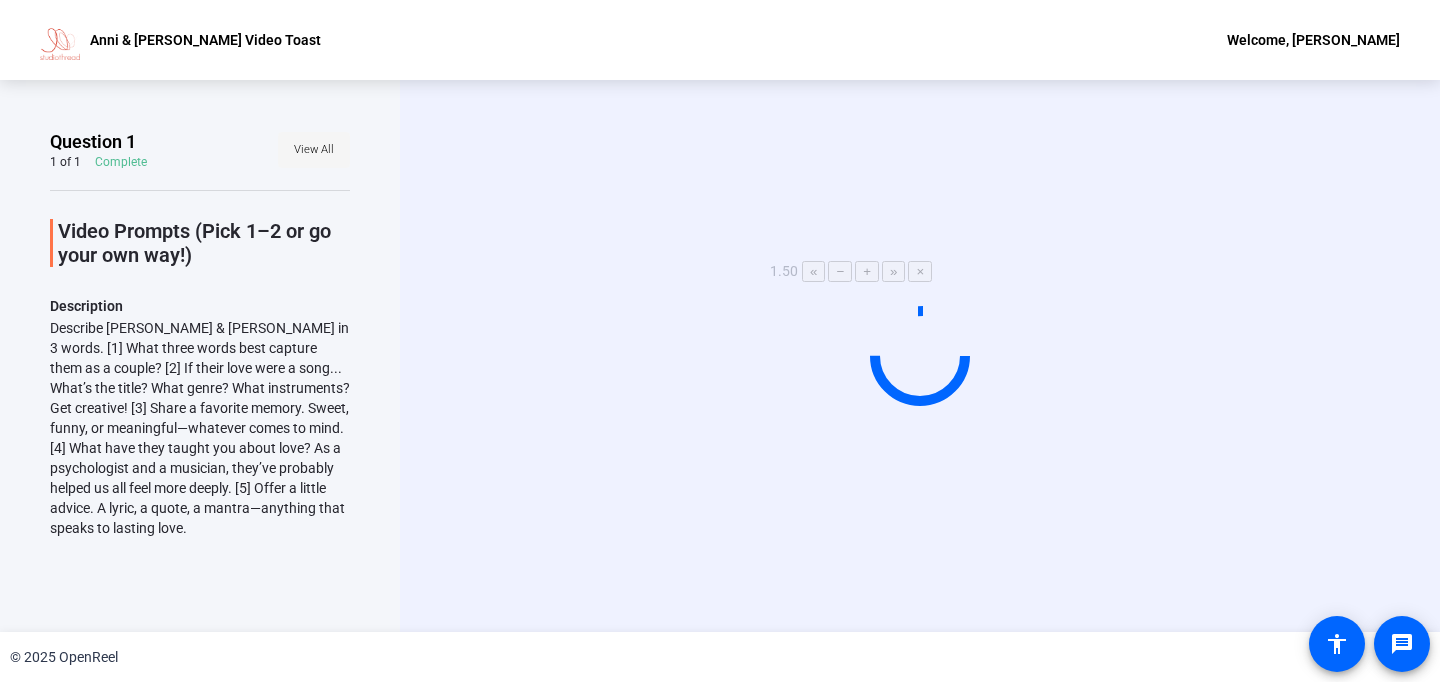 click on "View All" 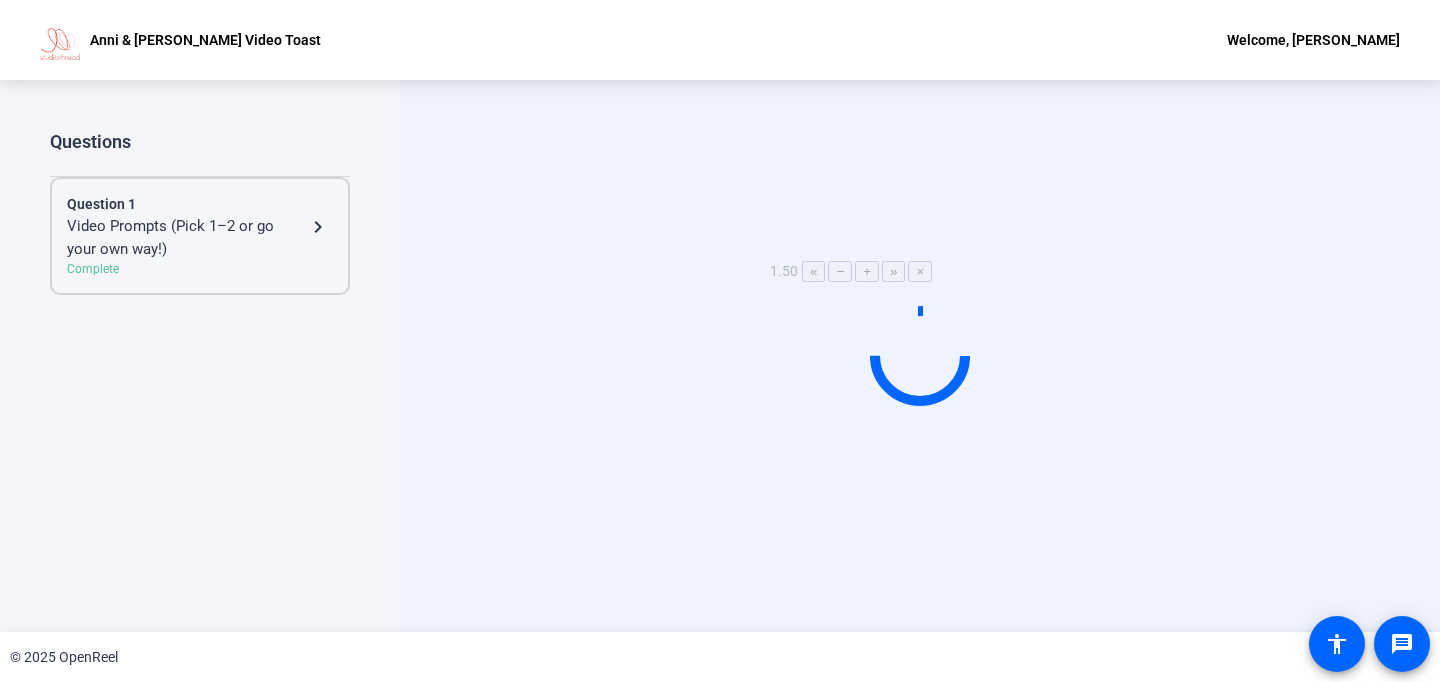 click on "Video Prompts (Pick 1–2 or go your own way!)" 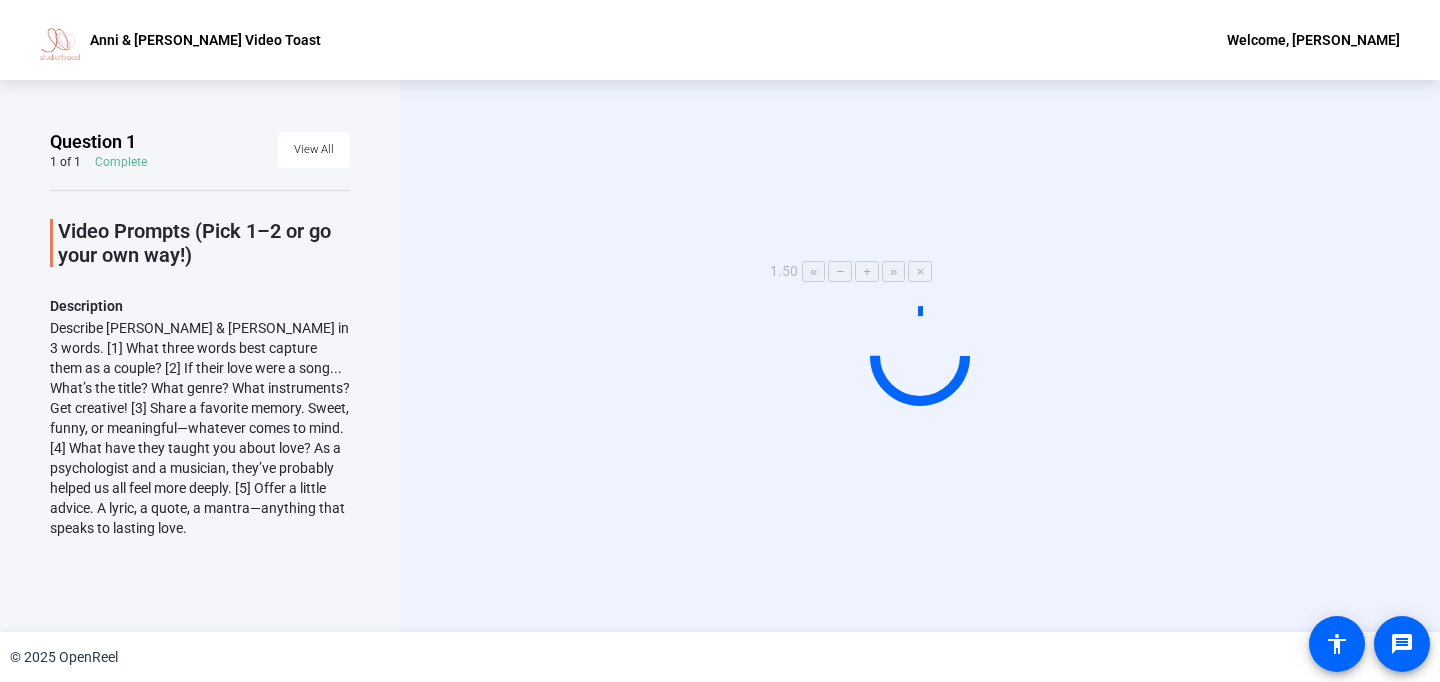 scroll, scrollTop: 372, scrollLeft: 0, axis: vertical 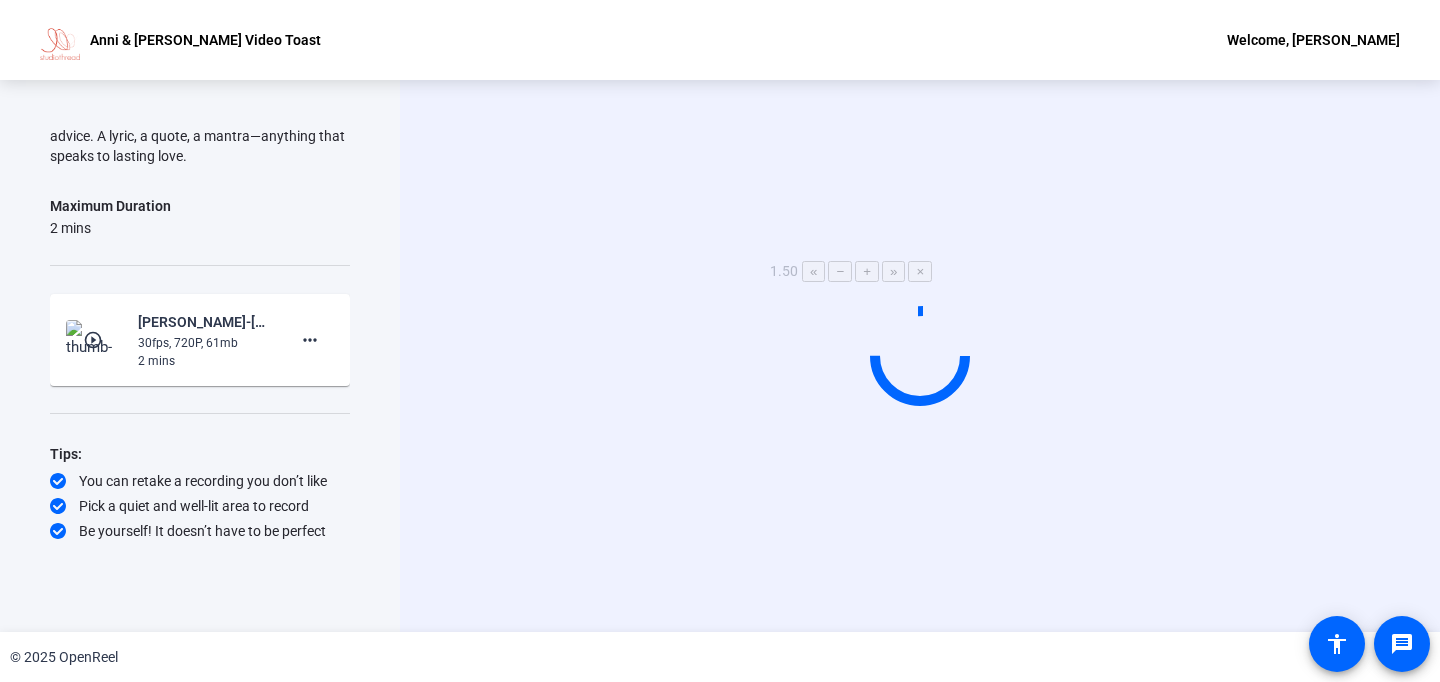click on "30fps, 720P, 61mb" 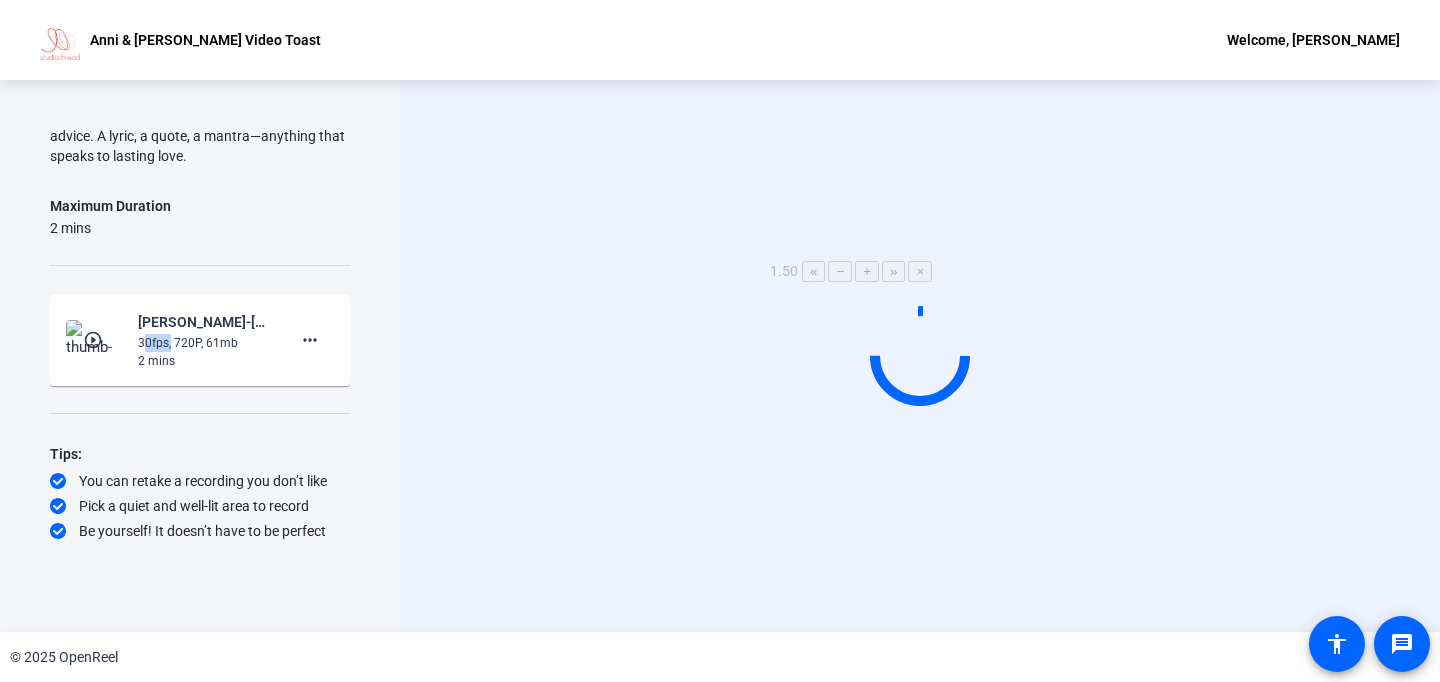 click on "30fps, 720P, 61mb" 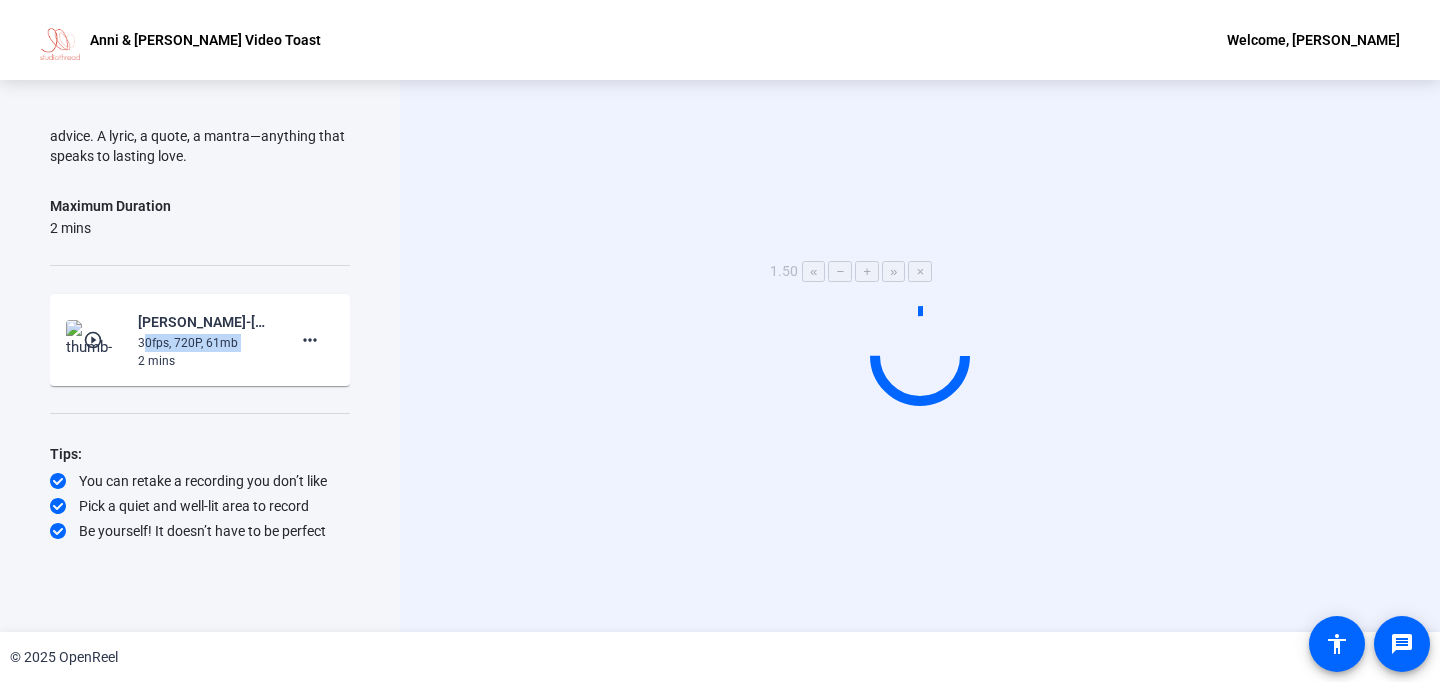 click on "30fps, 720P, 61mb" 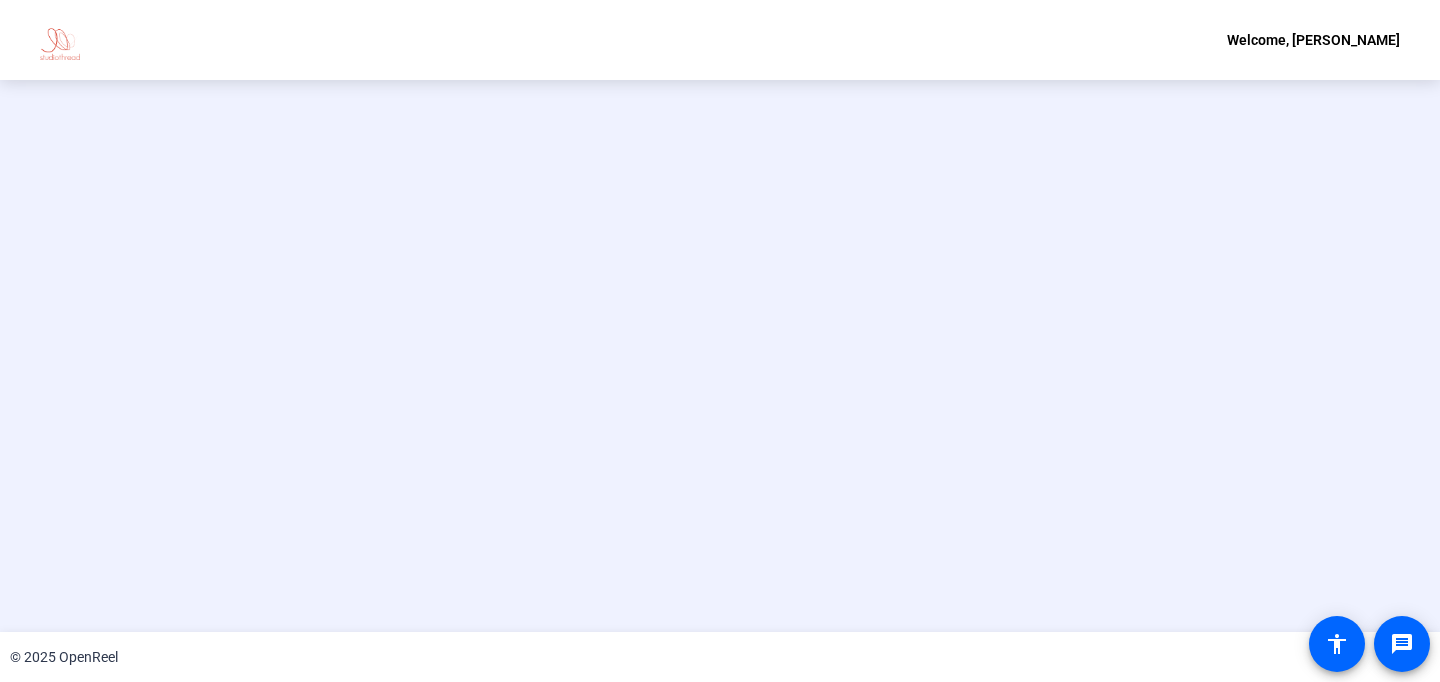 scroll, scrollTop: 0, scrollLeft: 0, axis: both 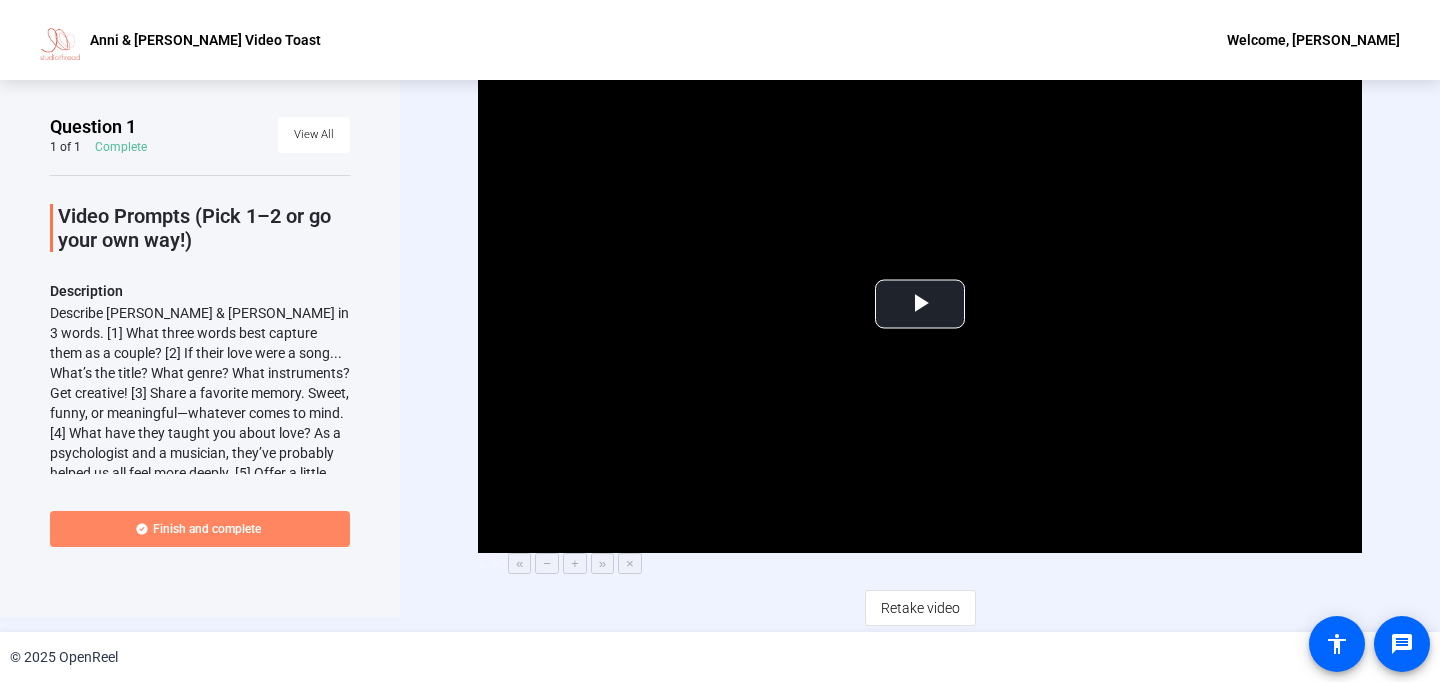 click 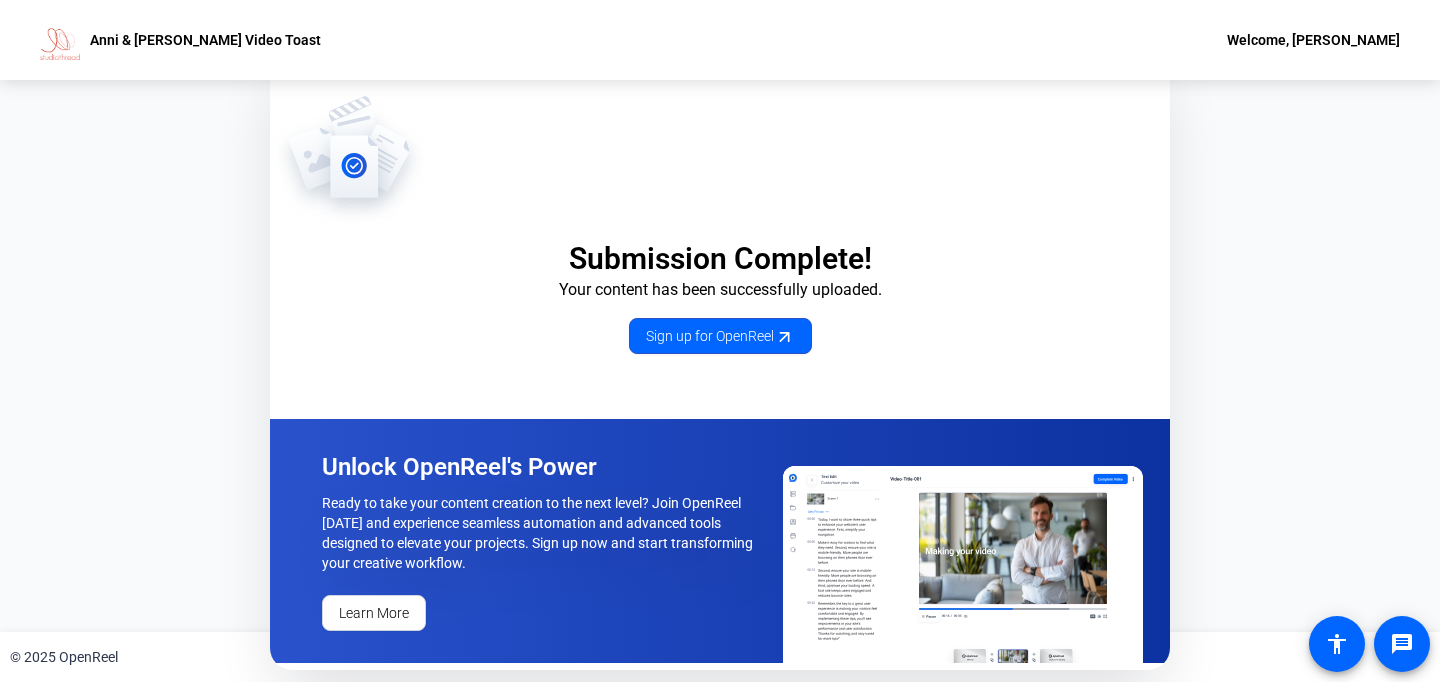 click on "Welcome, [PERSON_NAME]" 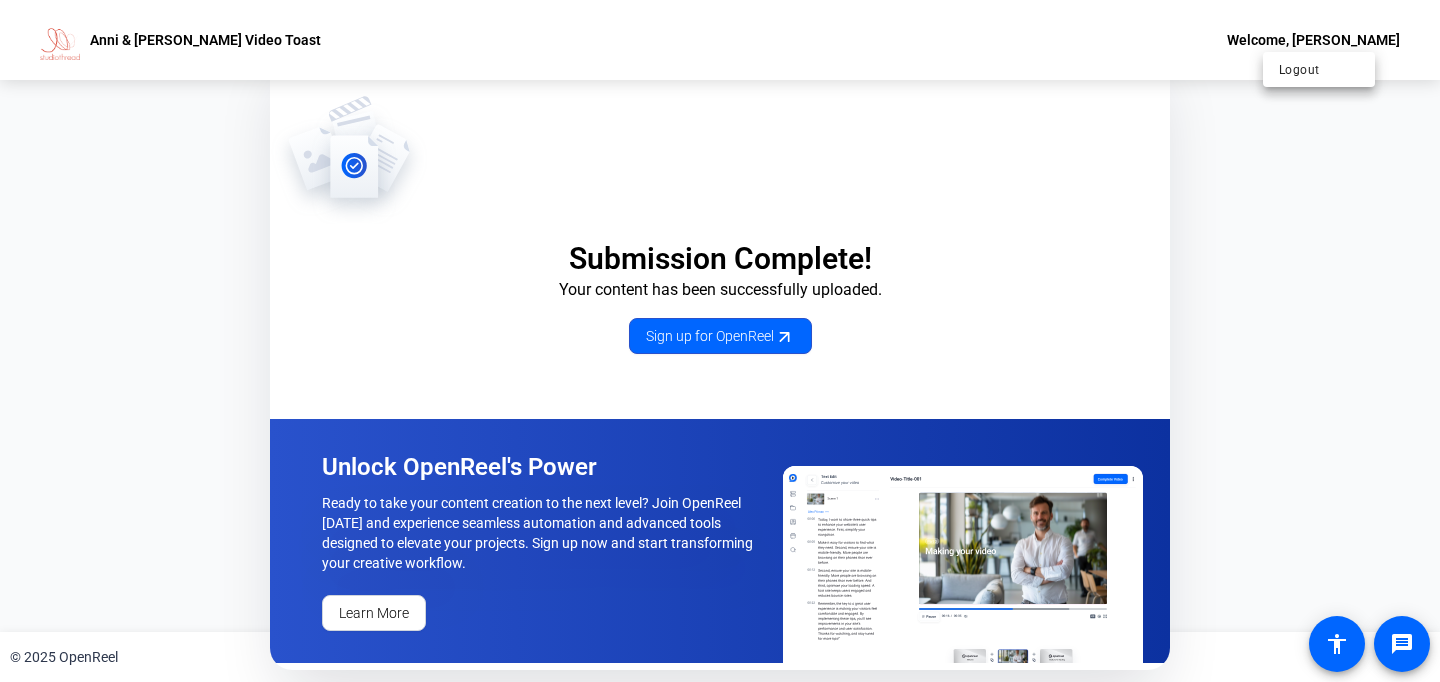 click at bounding box center [720, 341] 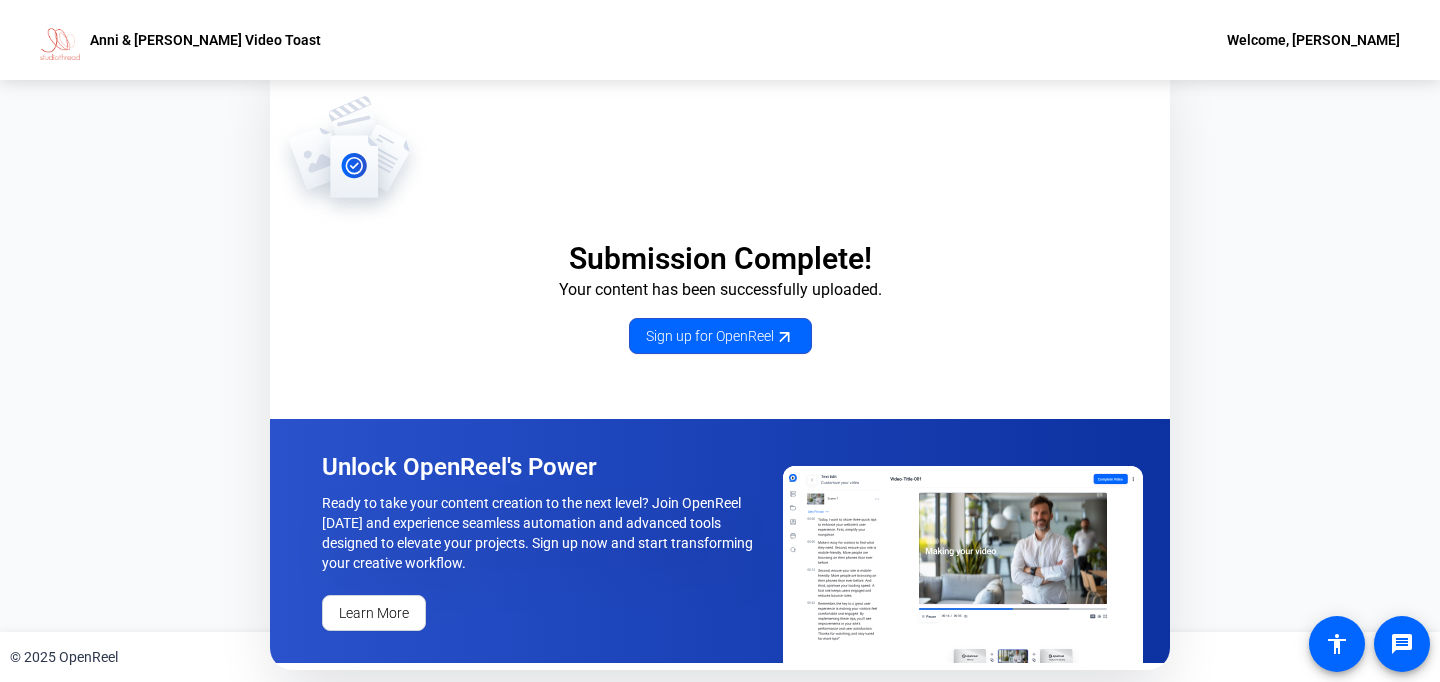 click on "Anni & Jonah Video Toast Welcome, Jess Sachs" 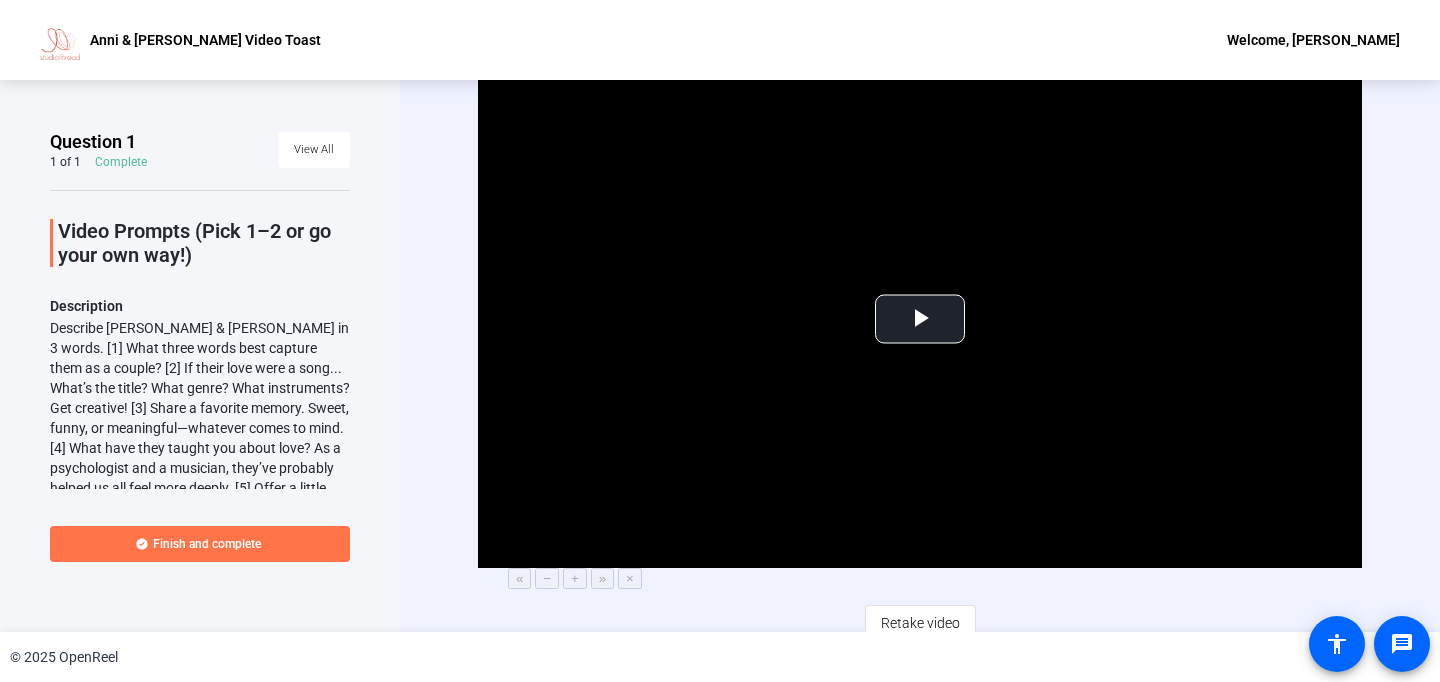 scroll, scrollTop: 15, scrollLeft: 0, axis: vertical 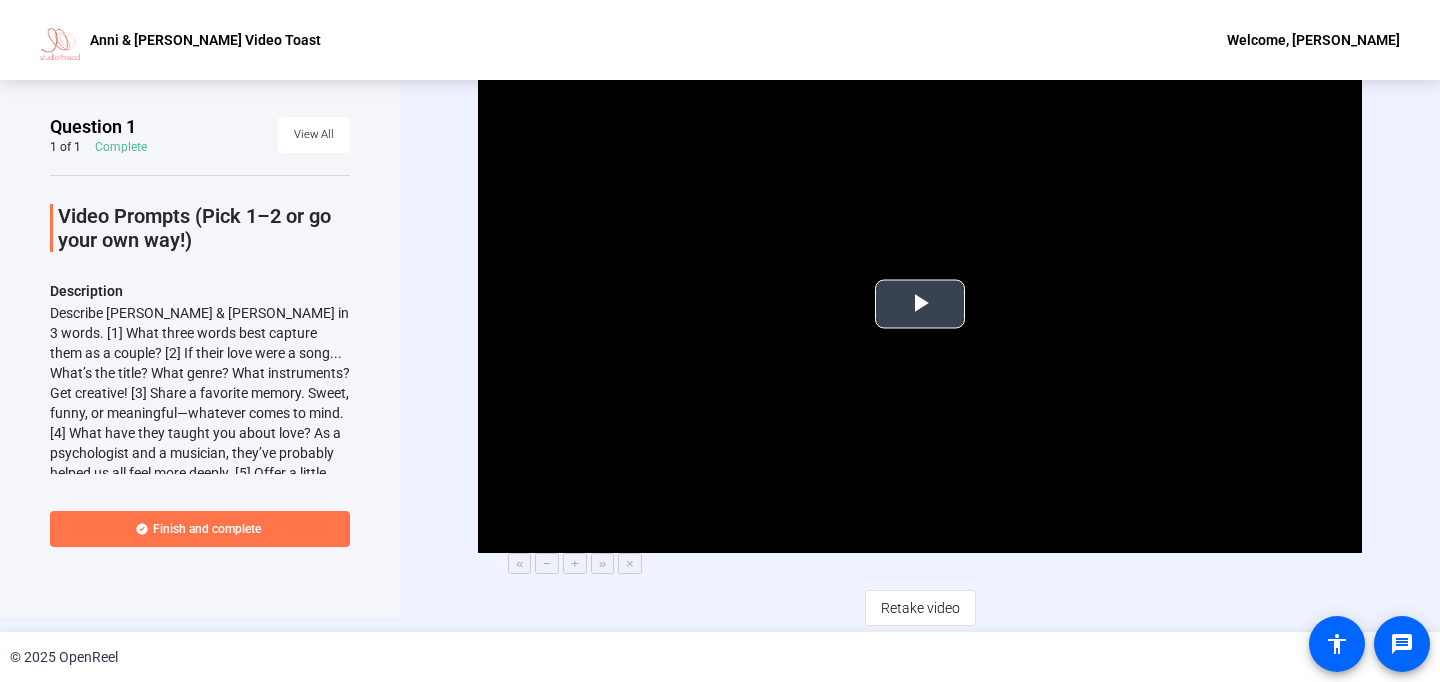 click at bounding box center [920, 304] 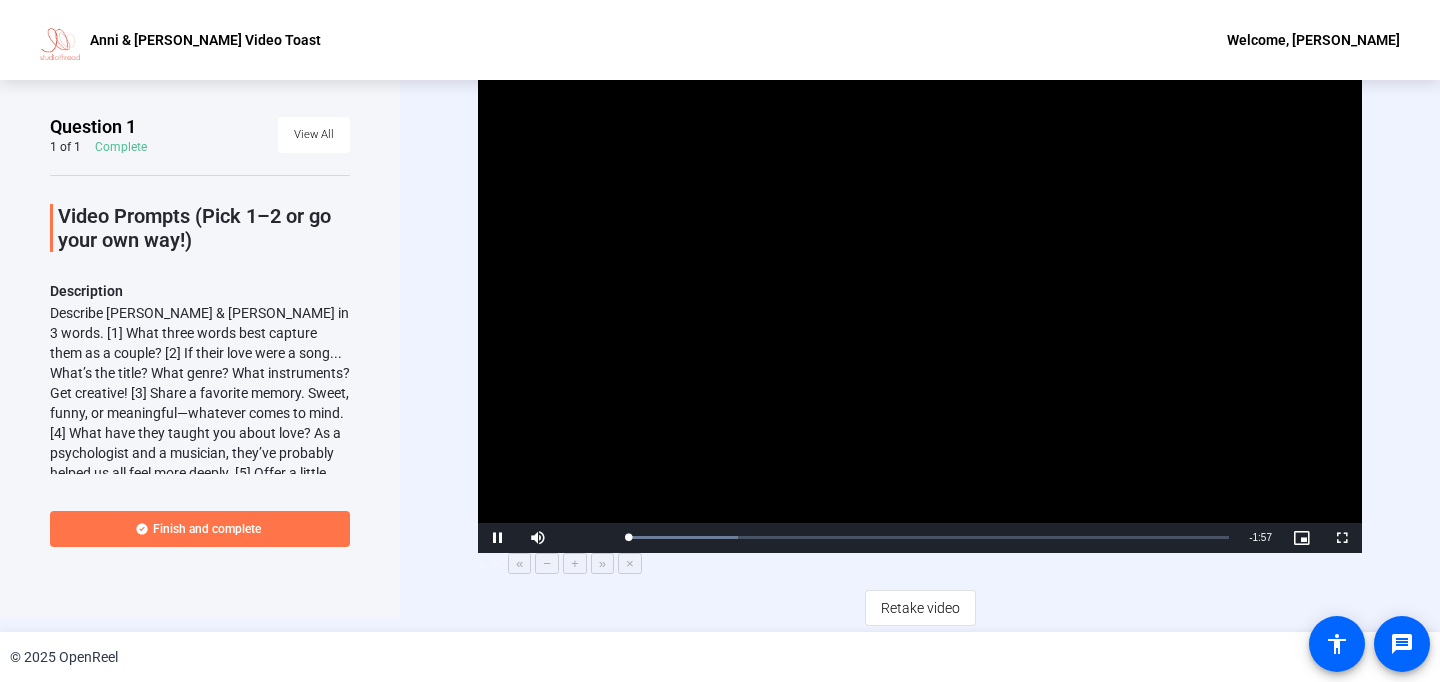 scroll, scrollTop: 0, scrollLeft: 0, axis: both 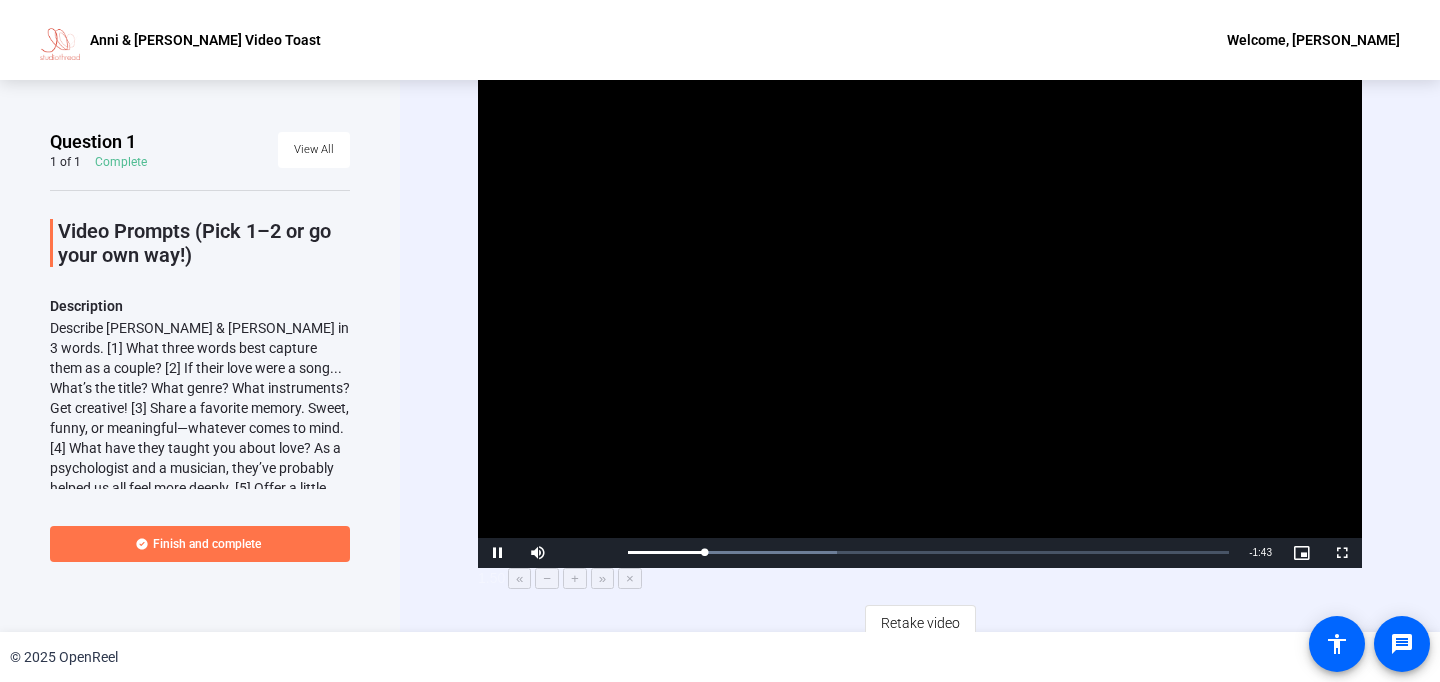 click on "−" at bounding box center (547, 578) 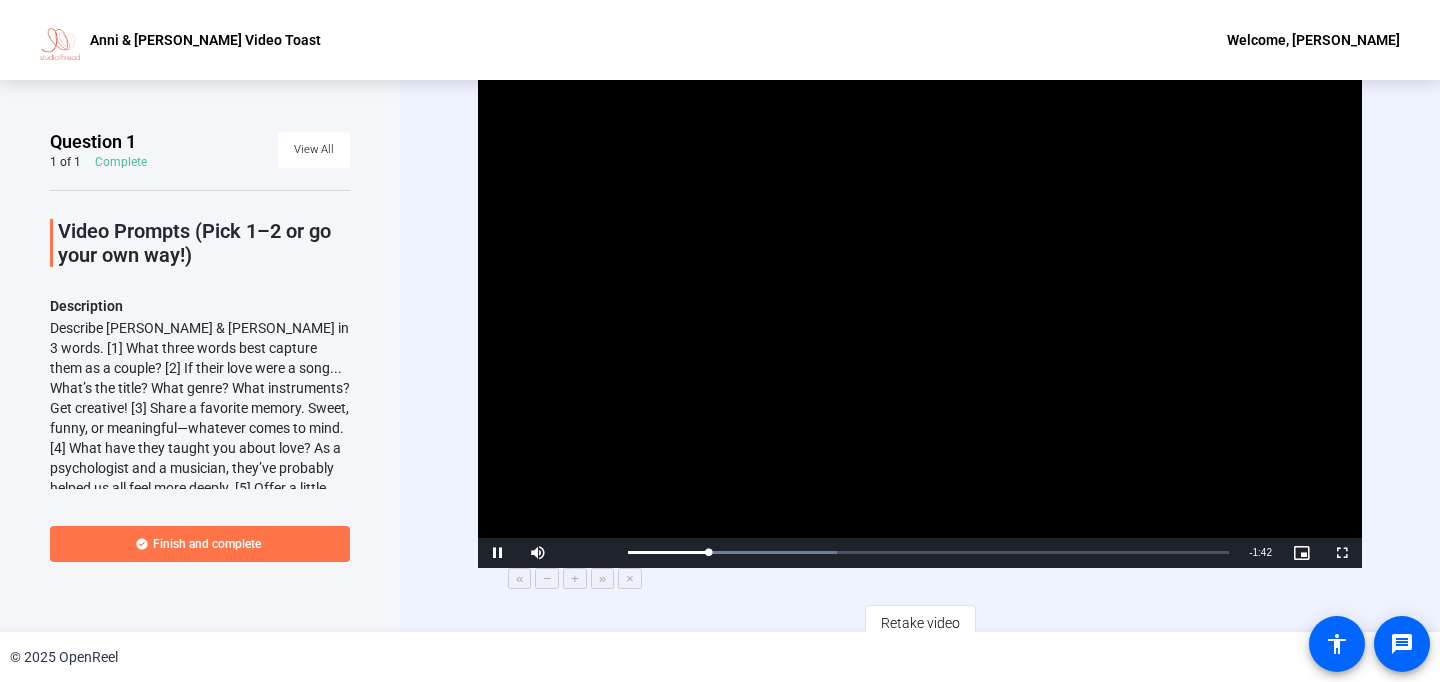 click on "−" at bounding box center (547, 578) 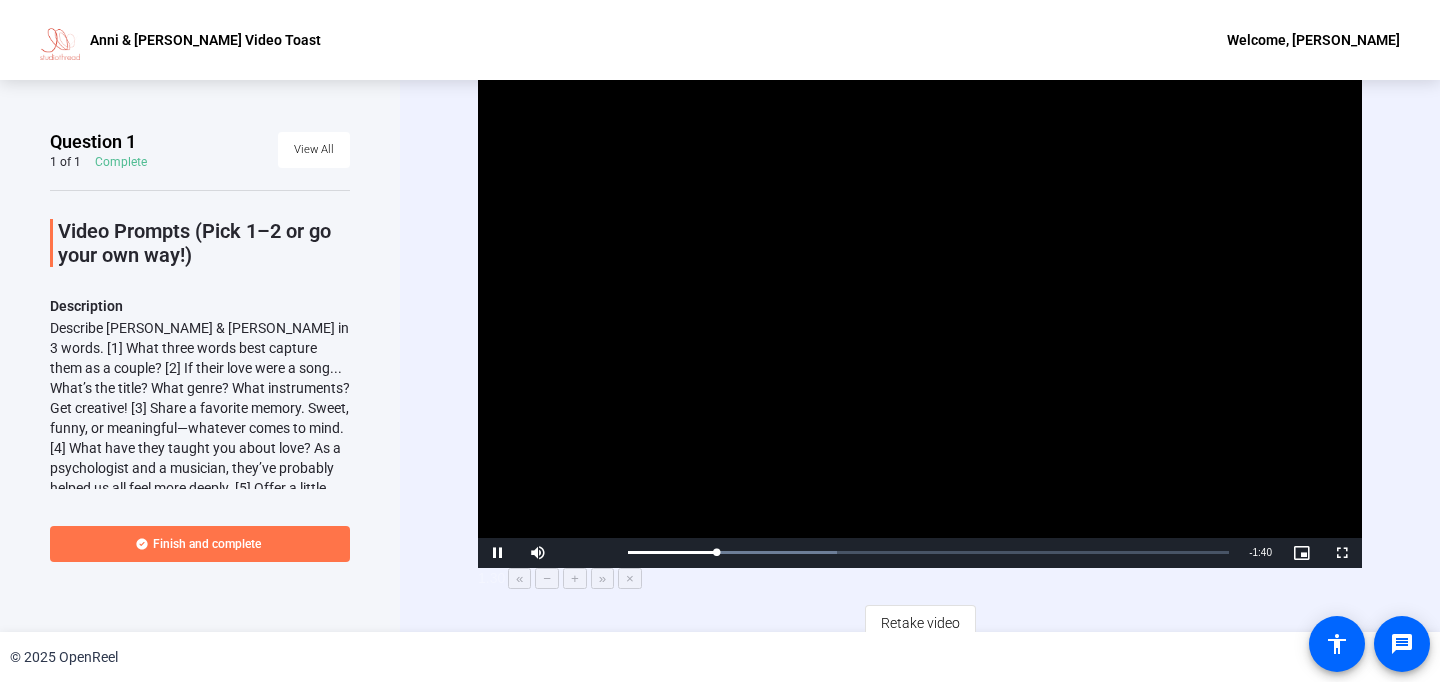 click on "−" at bounding box center [547, 578] 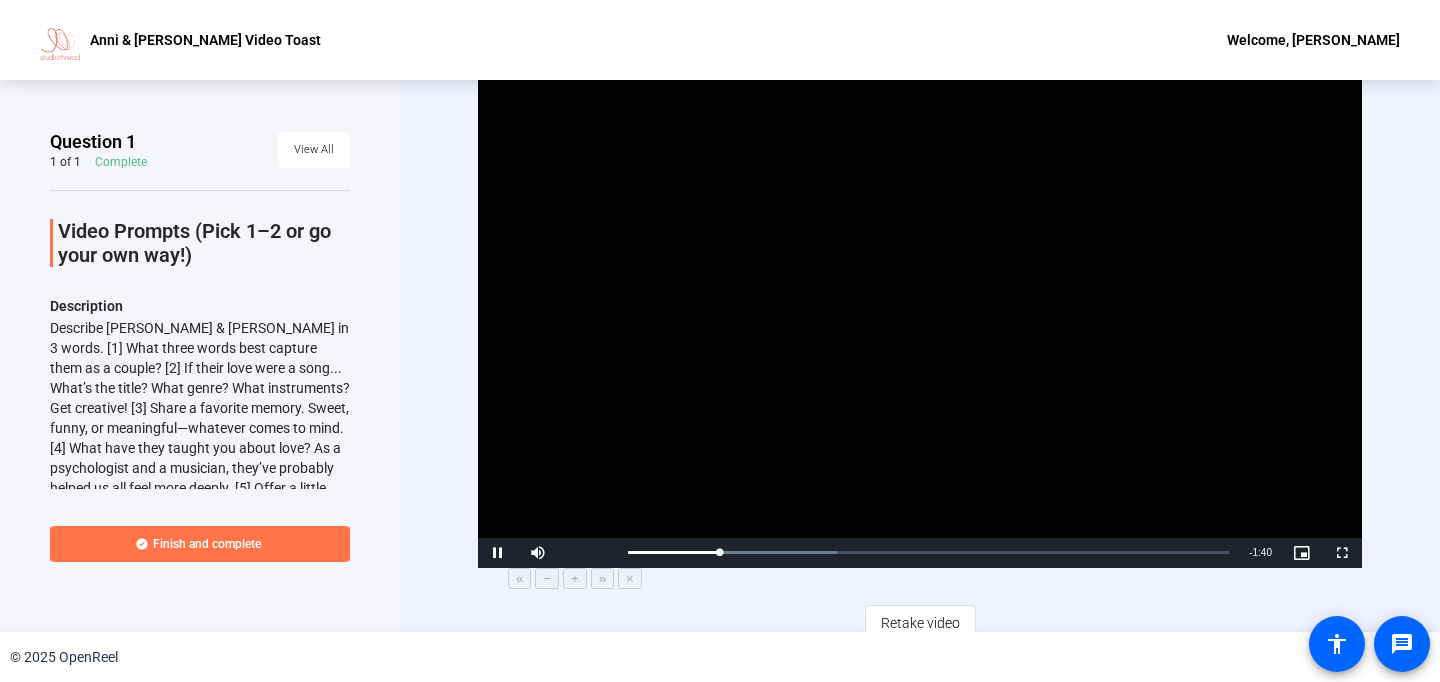 click on "−" at bounding box center (547, 578) 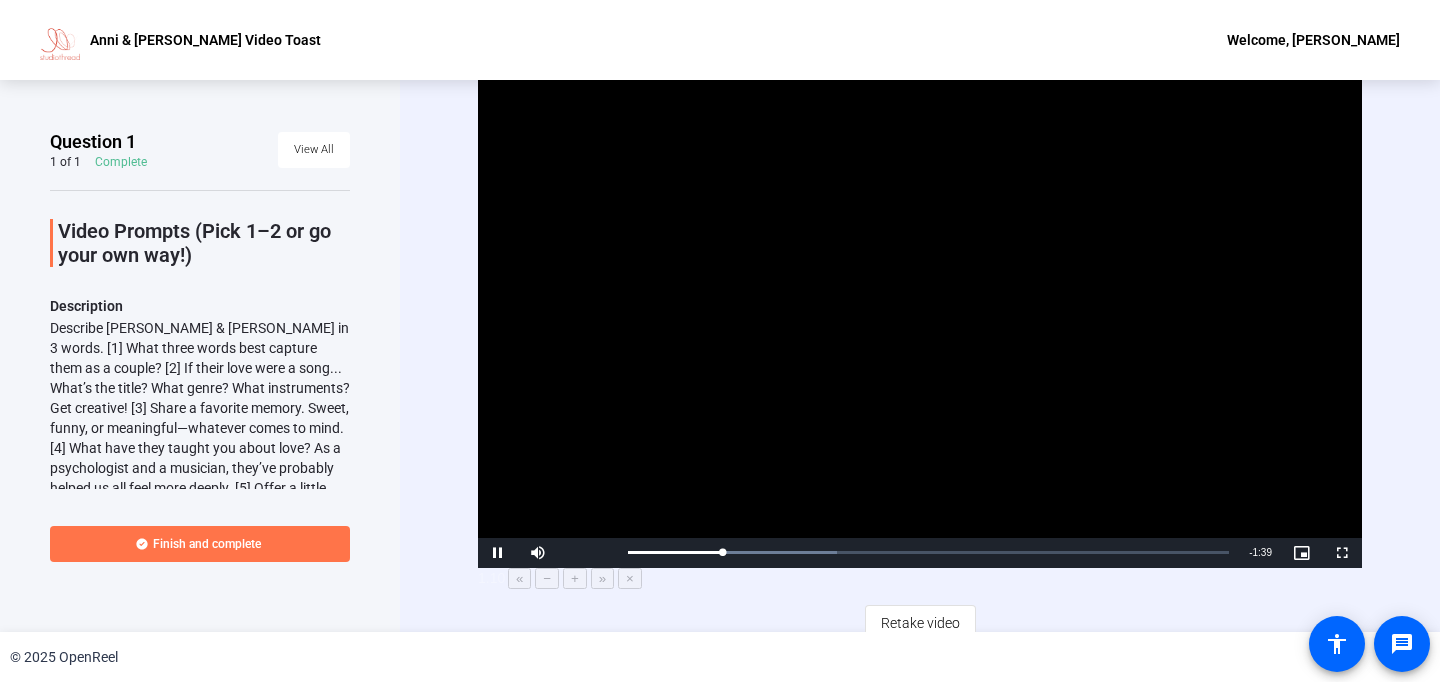 click on "−" at bounding box center (547, 578) 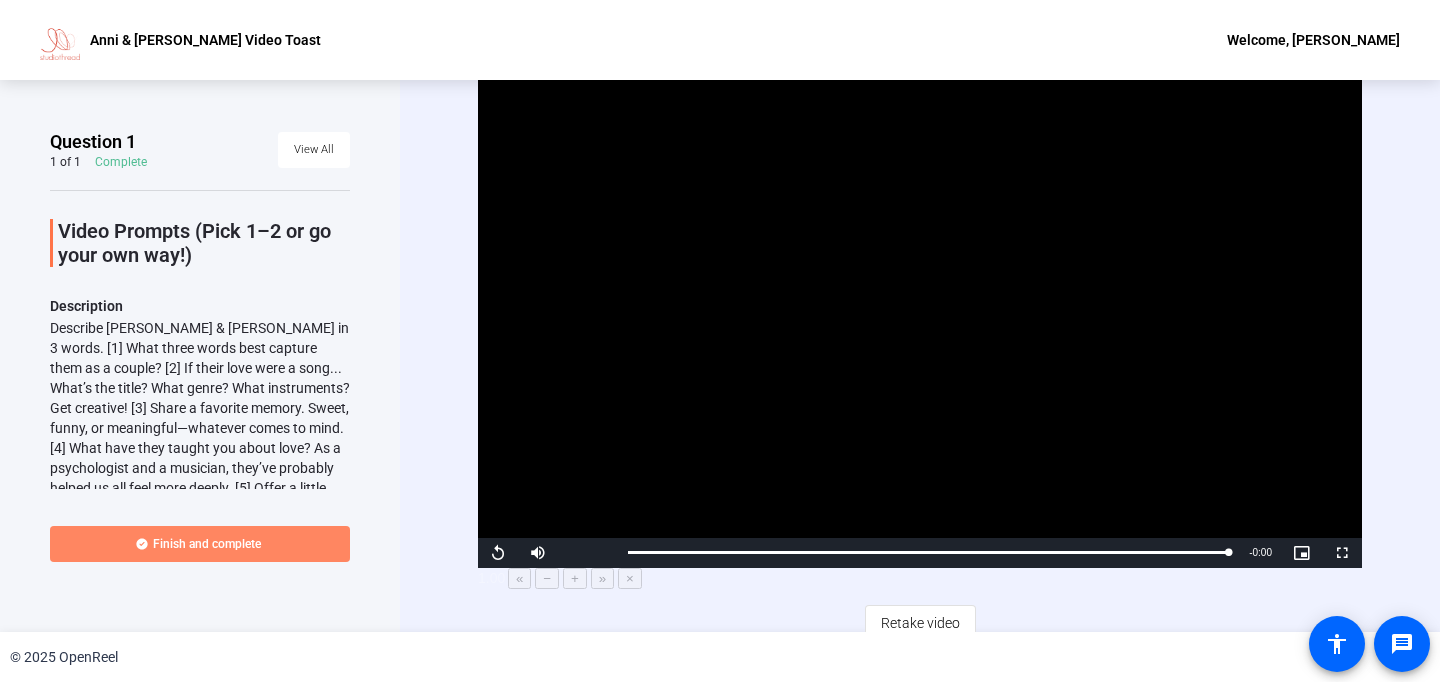 click 